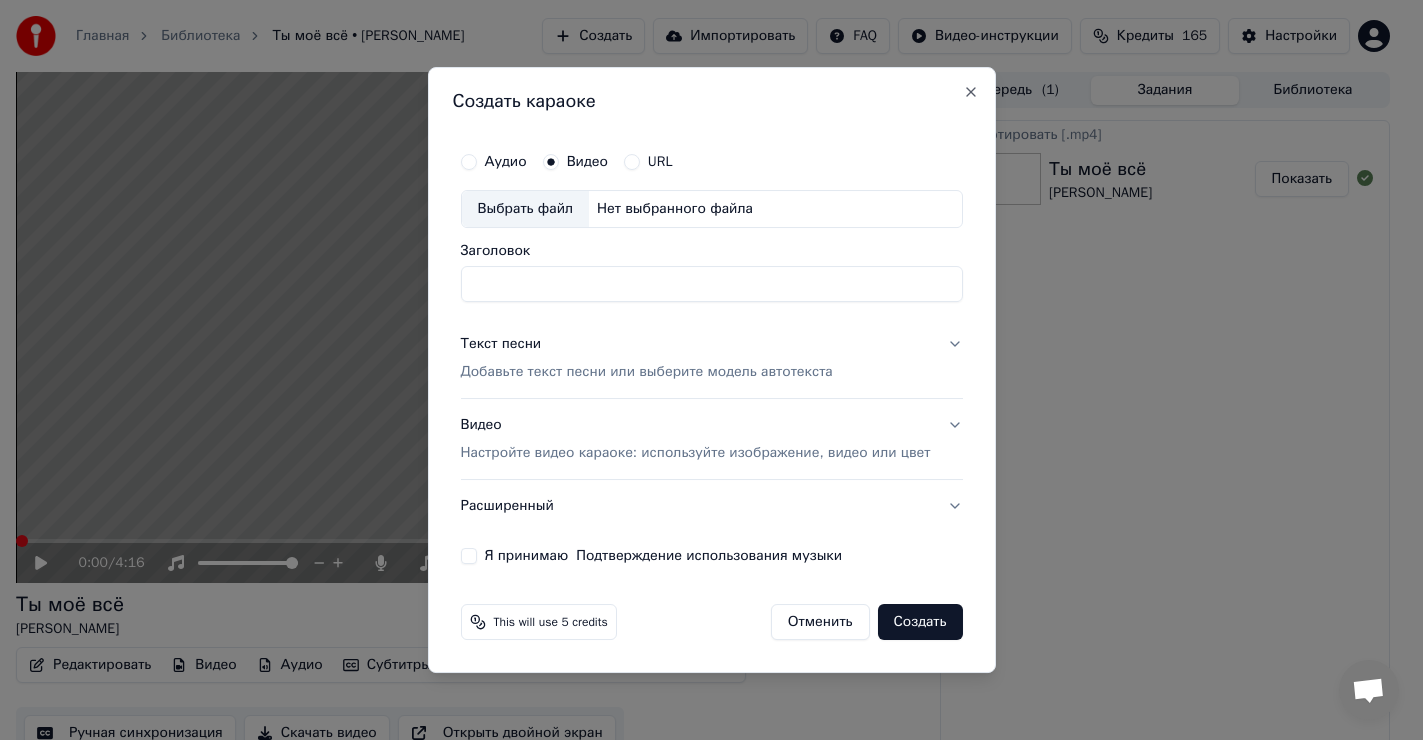 scroll, scrollTop: 0, scrollLeft: 0, axis: both 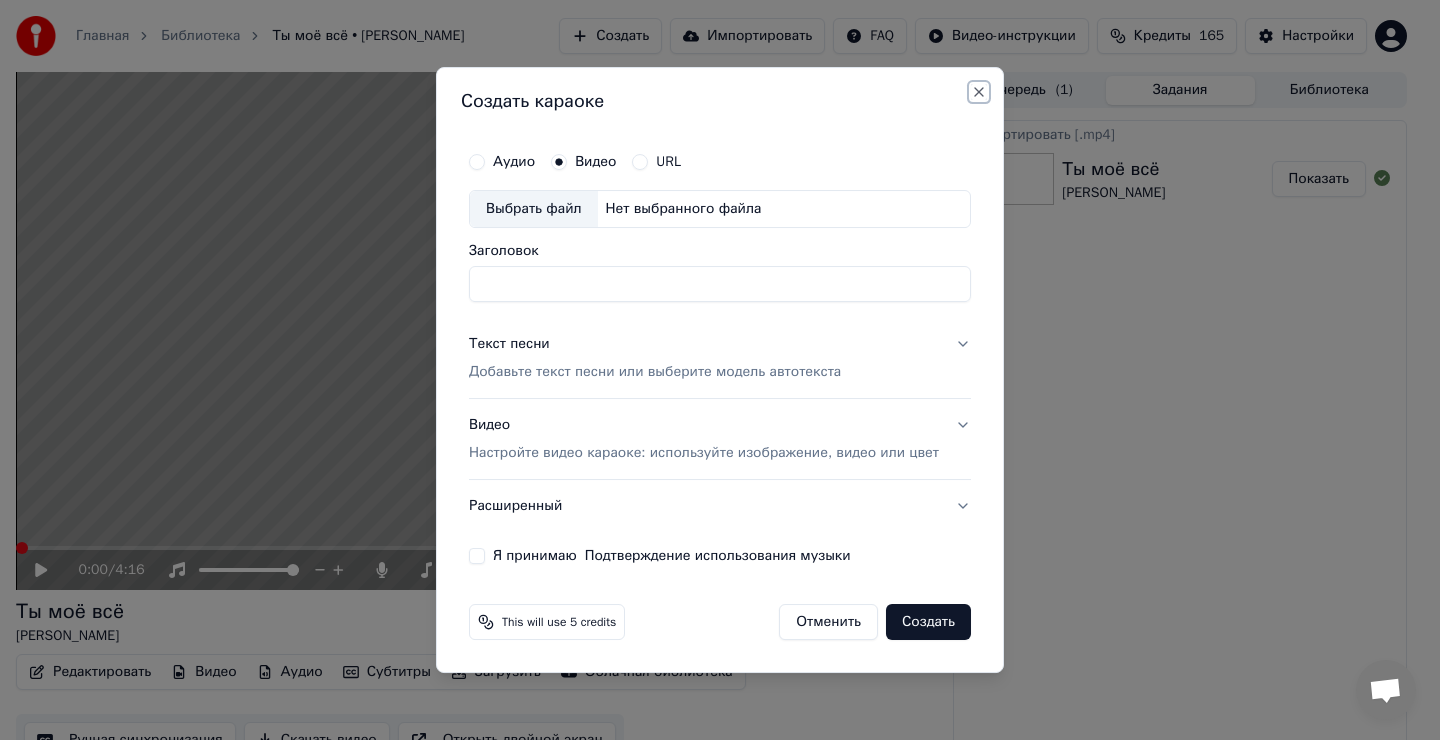click on "Close" at bounding box center (979, 92) 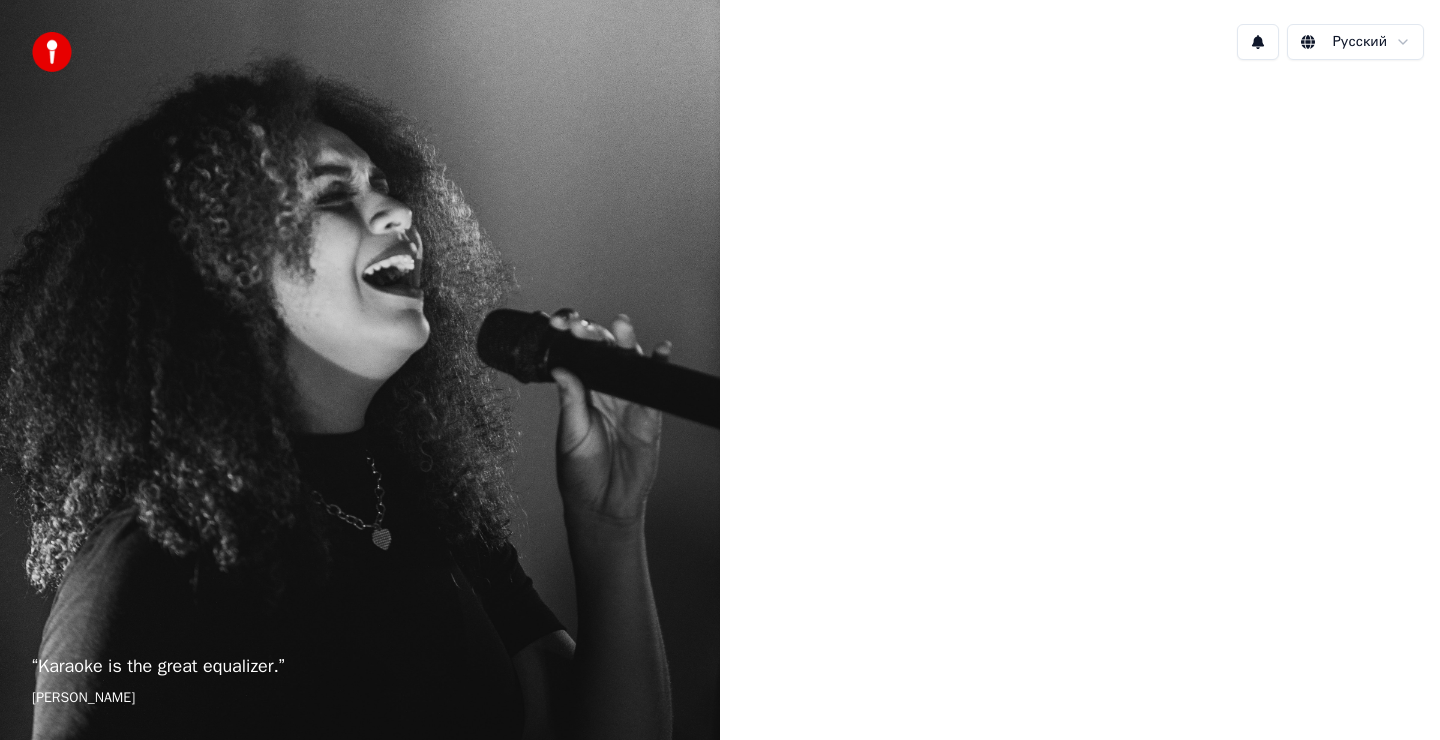 scroll, scrollTop: 0, scrollLeft: 0, axis: both 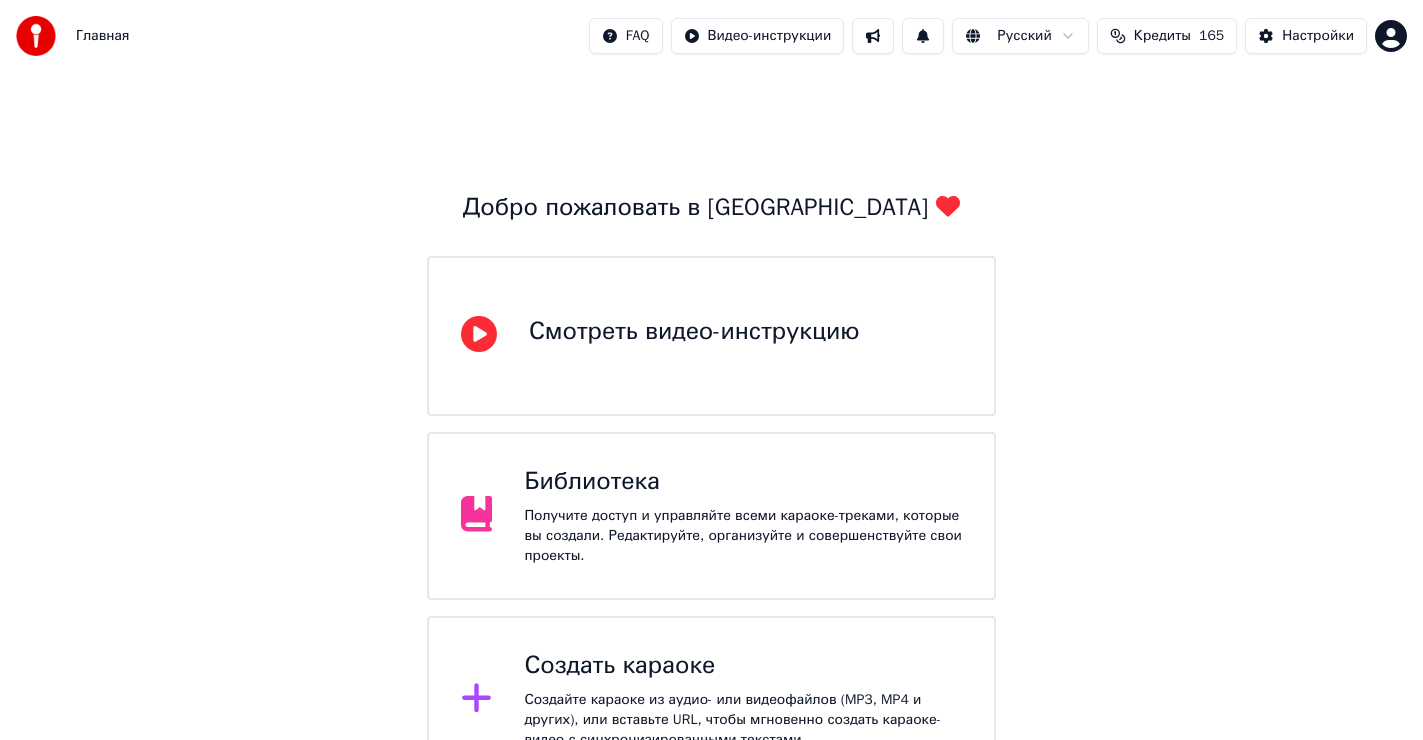 click on "Создать караоке Создайте караоке из аудио- или видеофайлов (MP3, MP4 и других), или вставьте URL, чтобы мгновенно создать караоке-видео с синхронизированными текстами." at bounding box center [743, 700] 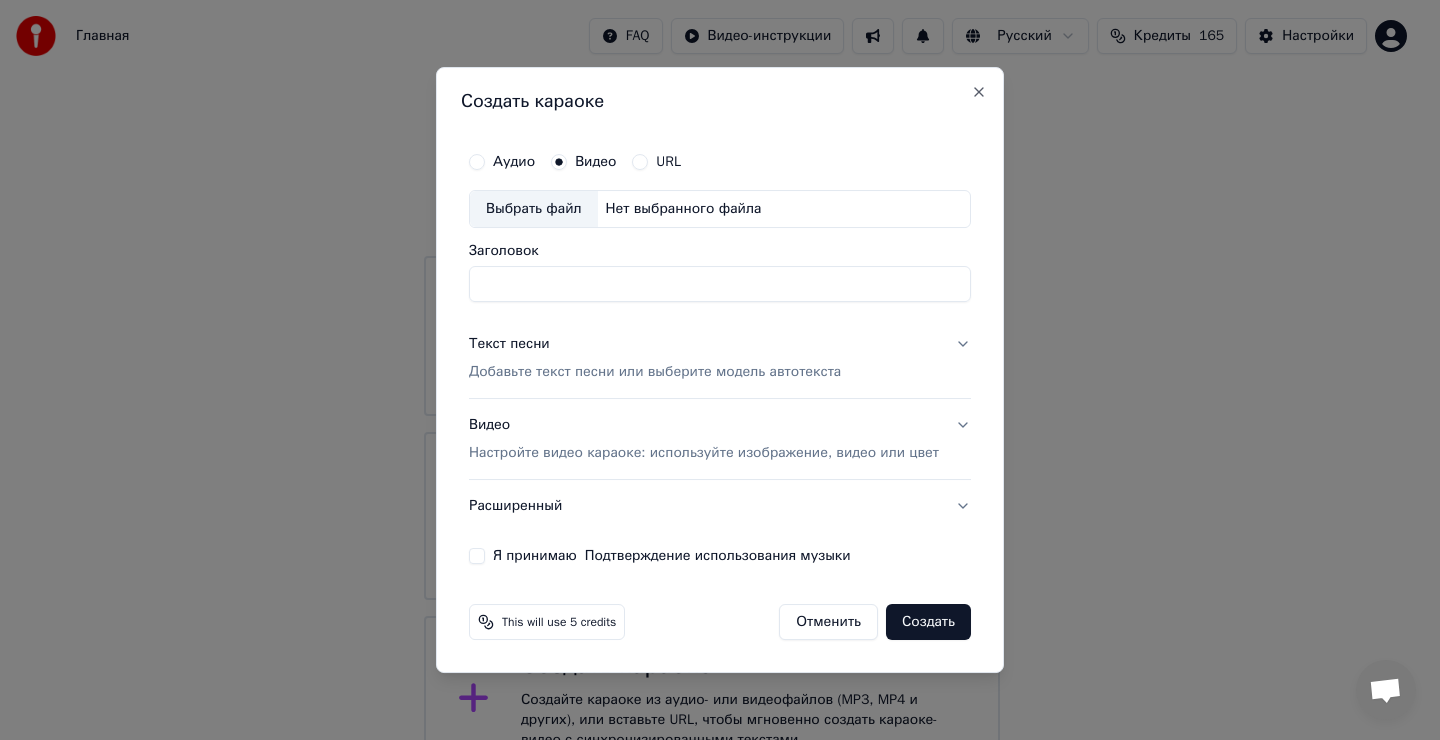click on "Выбрать файл" at bounding box center (534, 209) 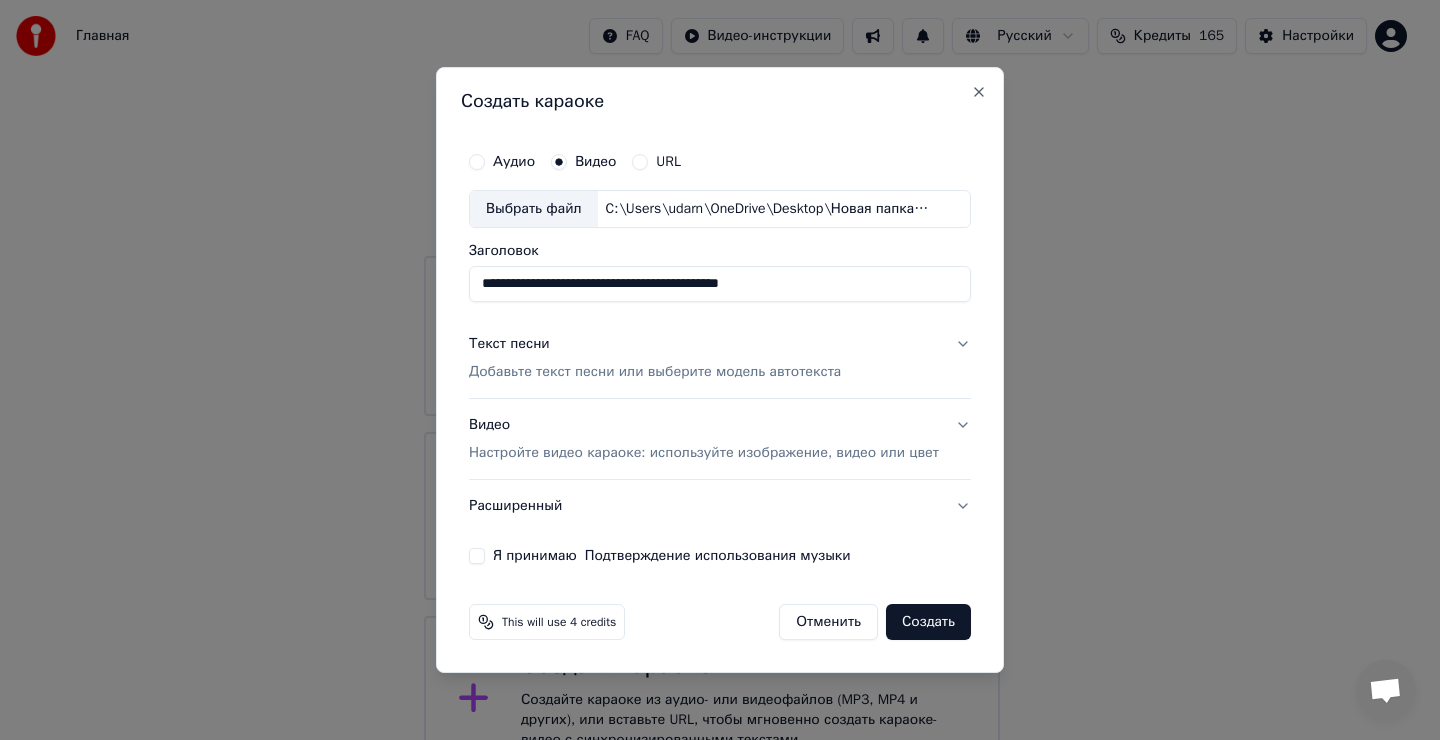 type on "**********" 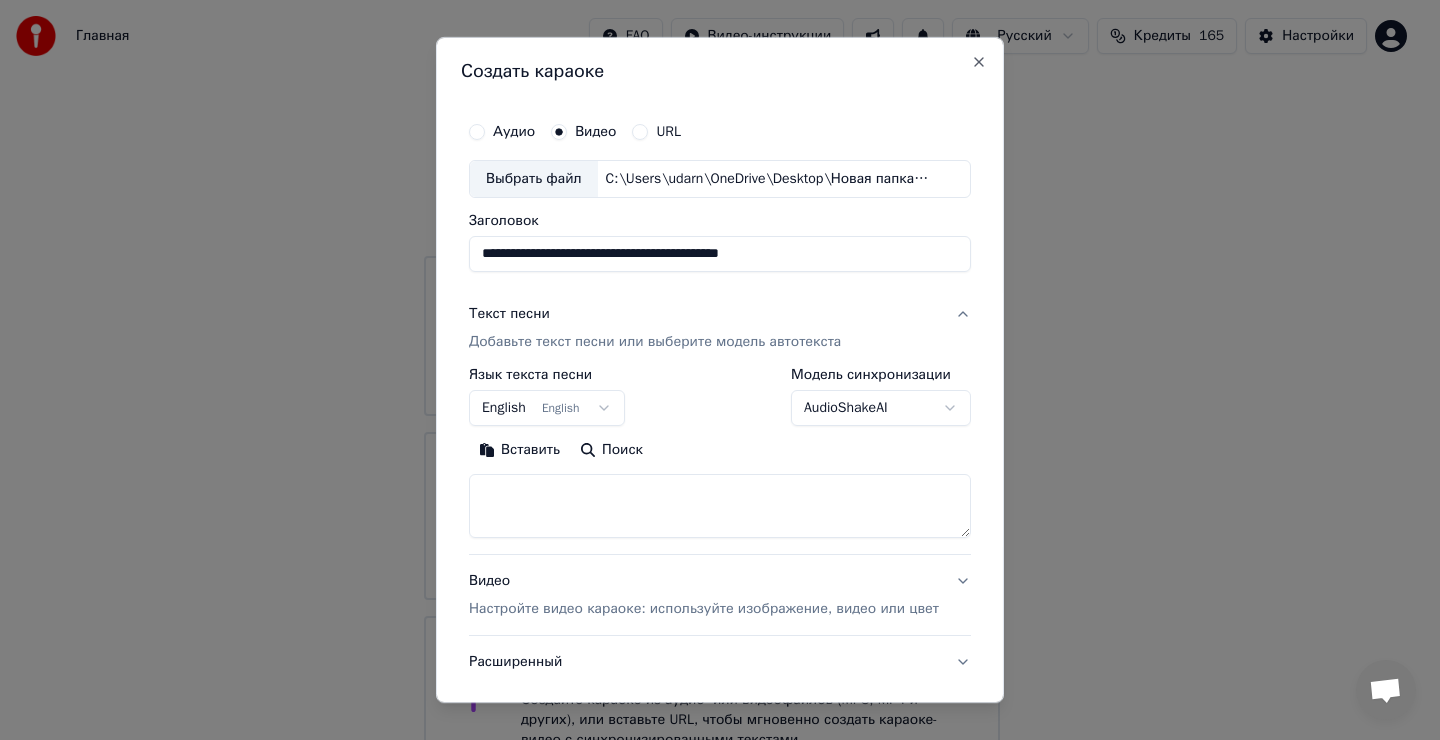 click at bounding box center (720, 506) 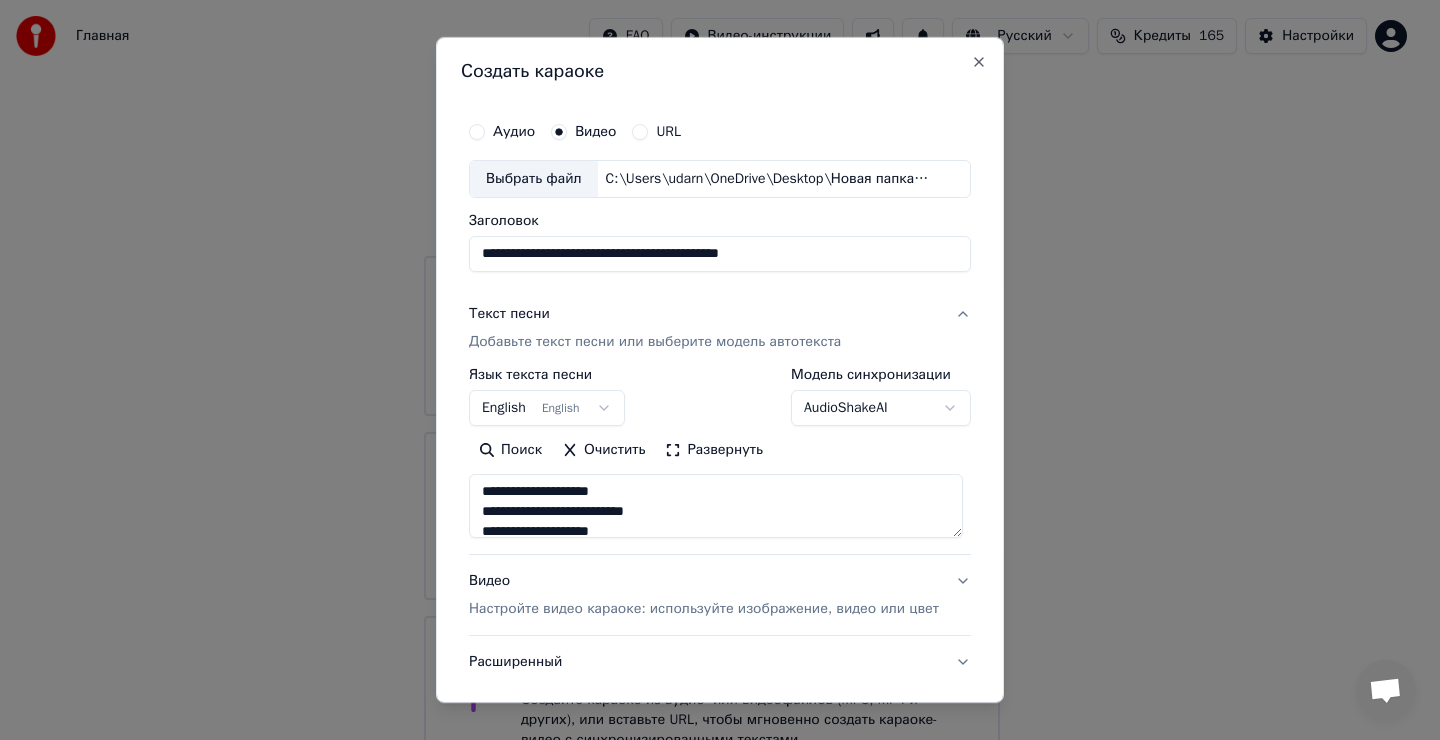type on "**********" 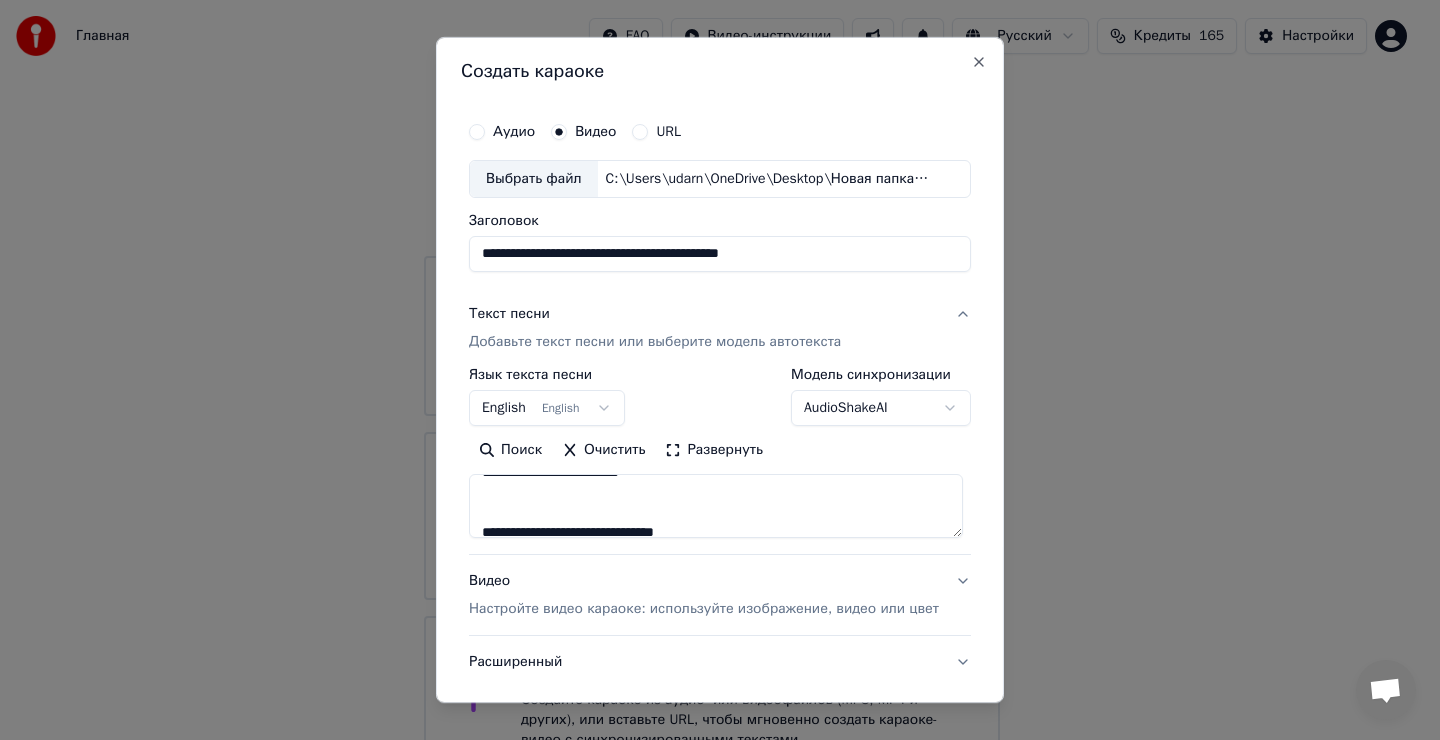 scroll, scrollTop: 0, scrollLeft: 0, axis: both 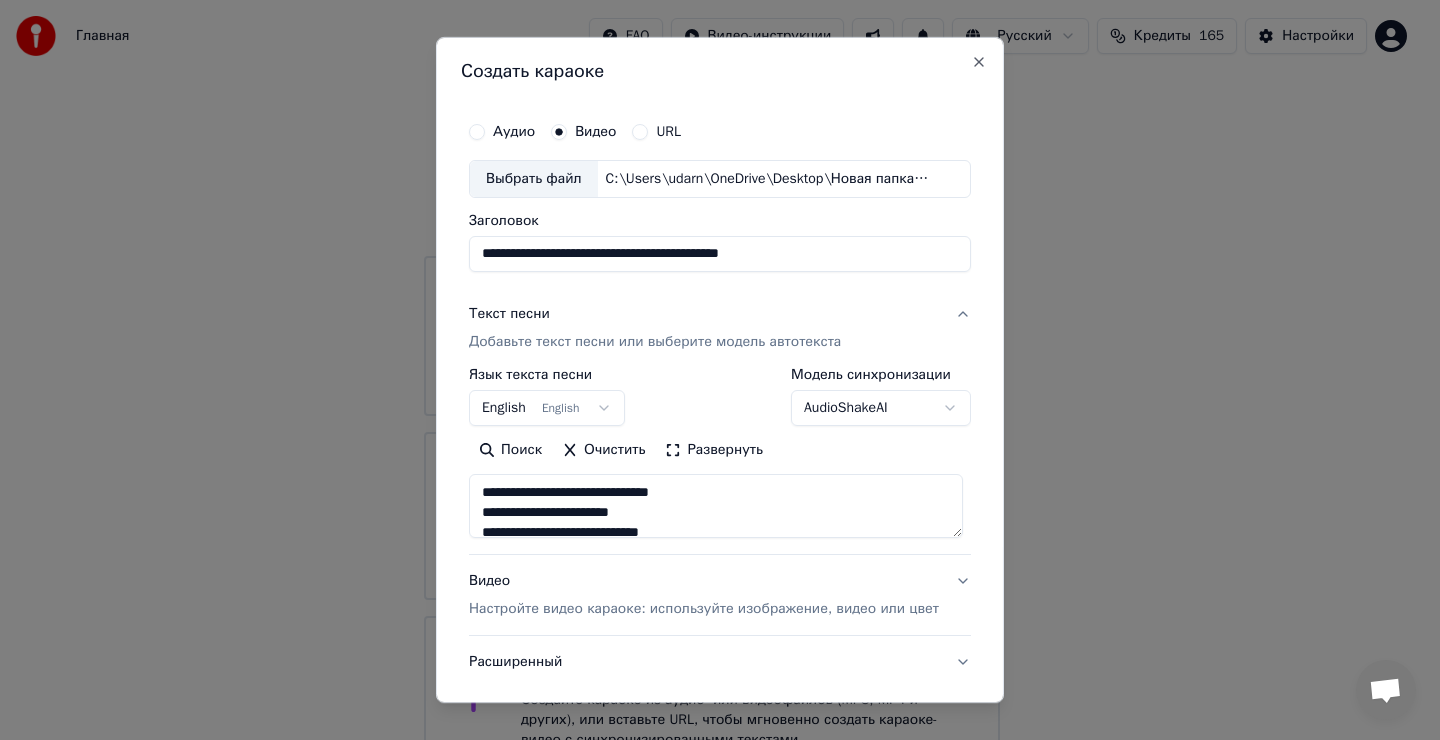 click on "English English" at bounding box center (547, 408) 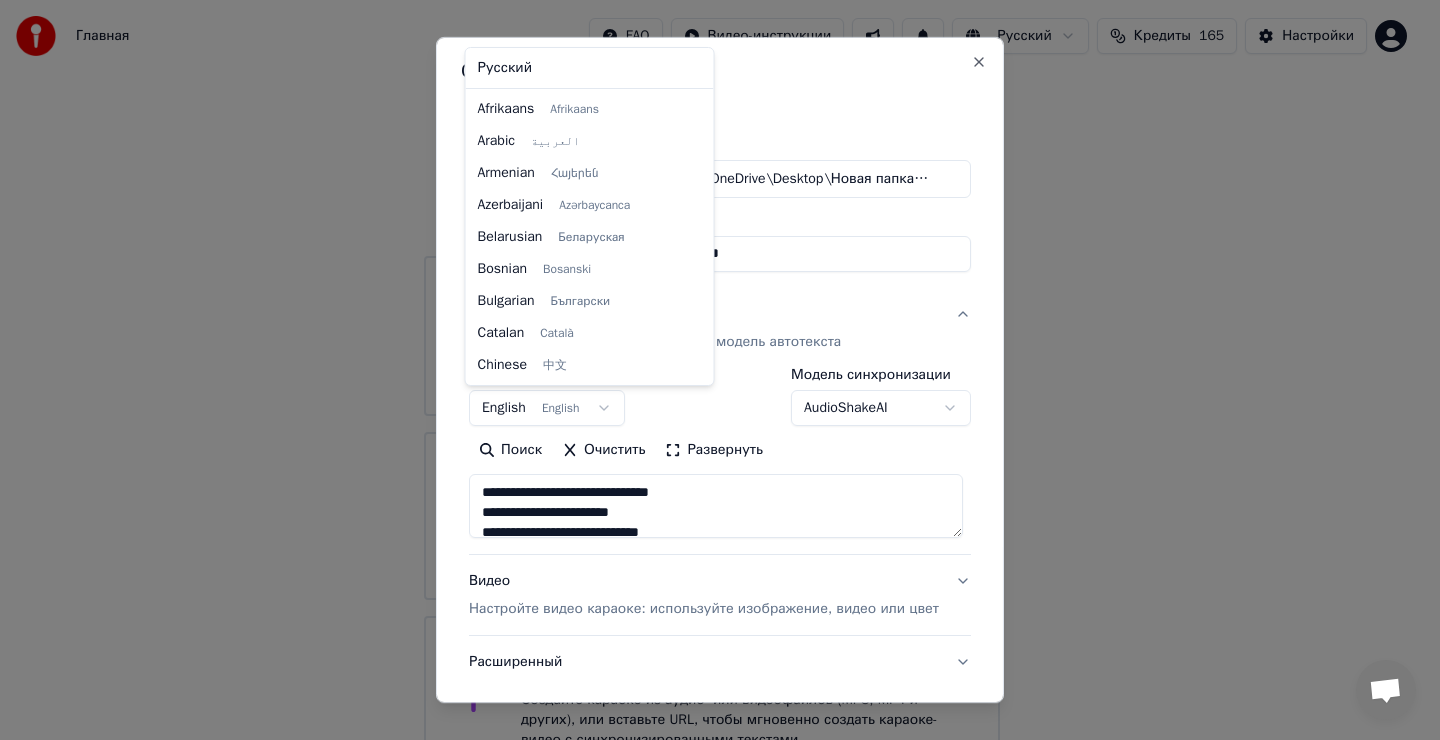 scroll, scrollTop: 160, scrollLeft: 0, axis: vertical 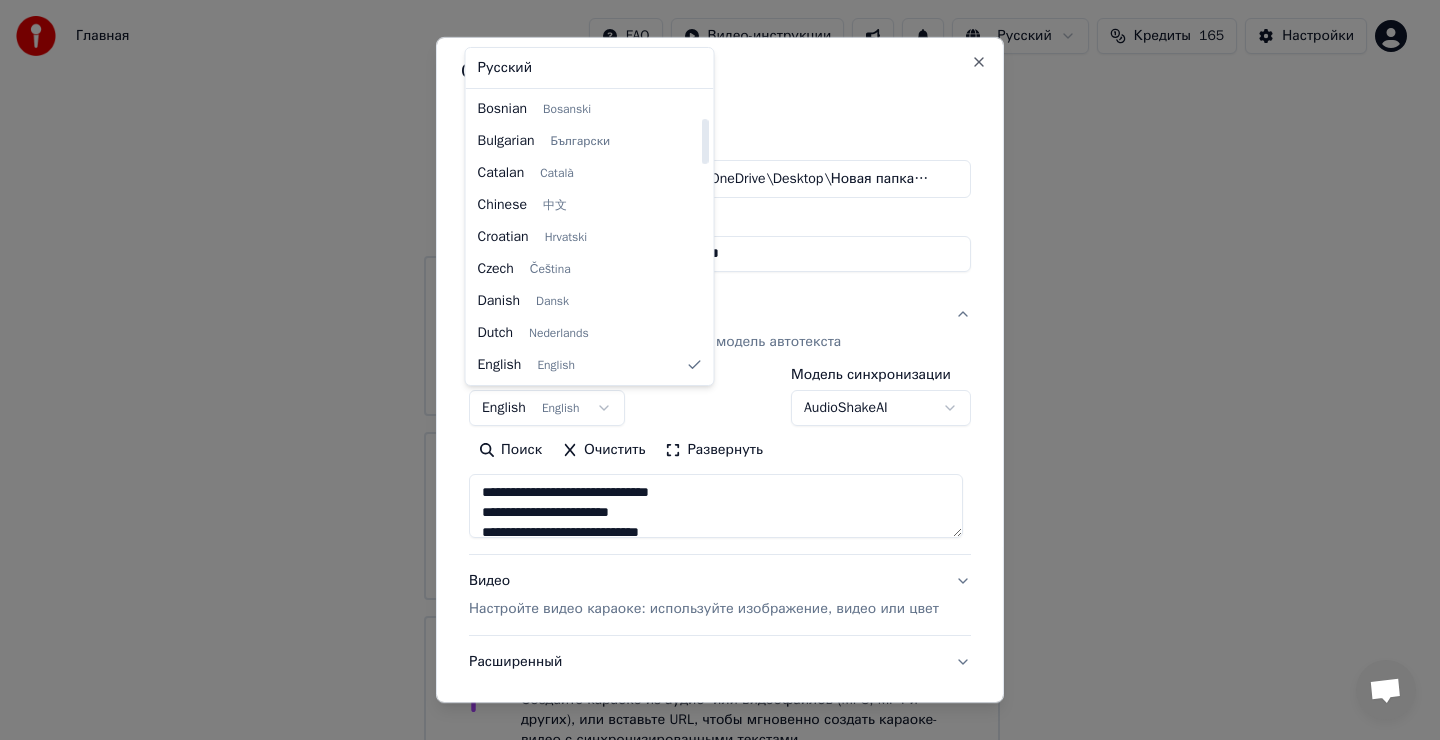 select on "**" 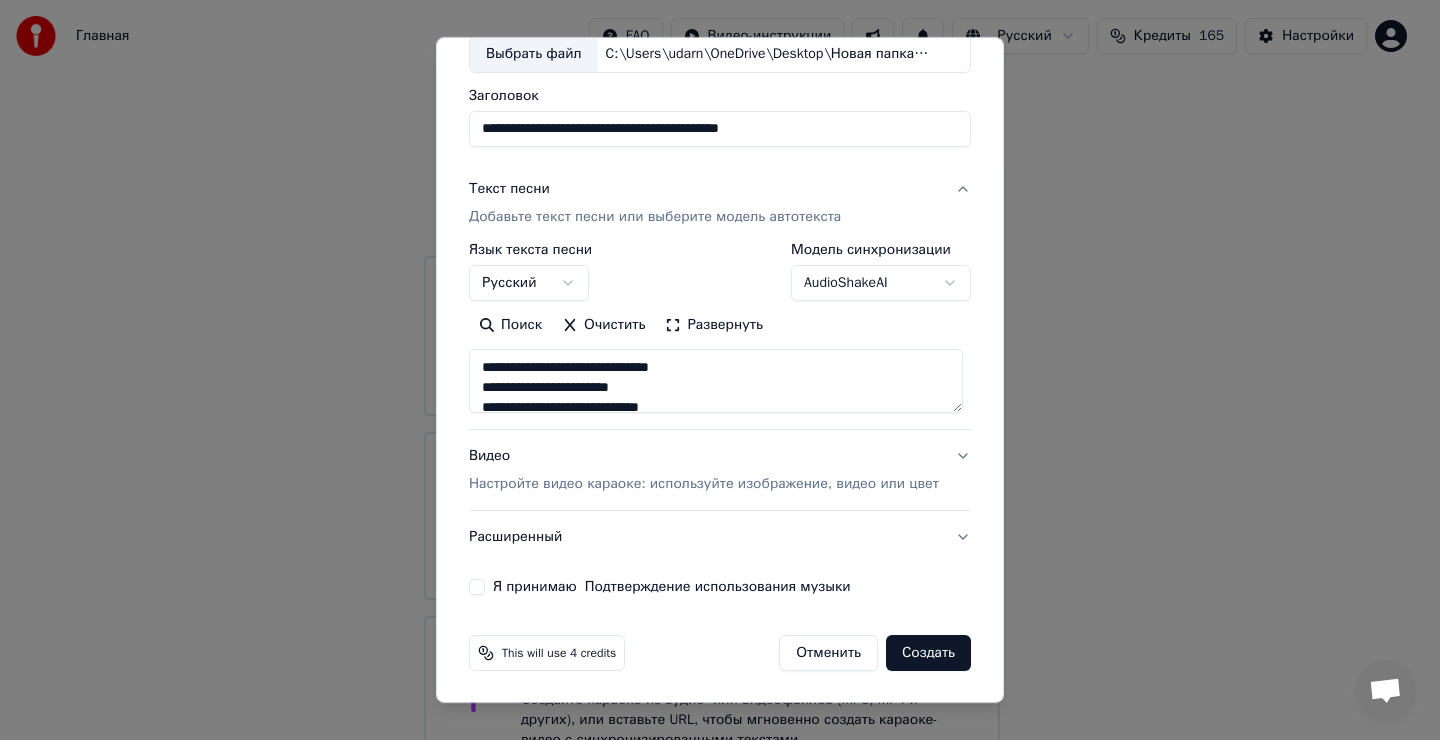 scroll, scrollTop: 126, scrollLeft: 0, axis: vertical 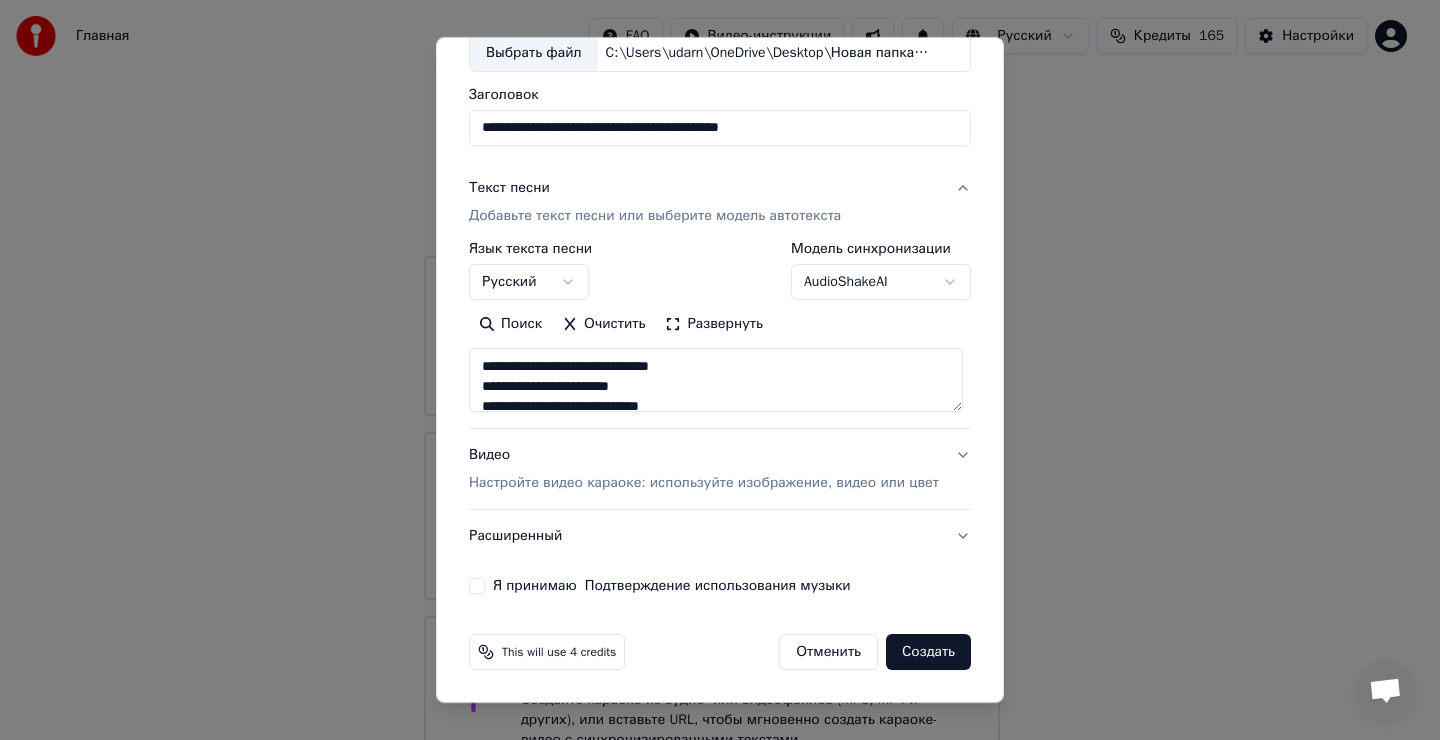 click on "Я принимаю   Подтверждение использования музыки" at bounding box center (477, 586) 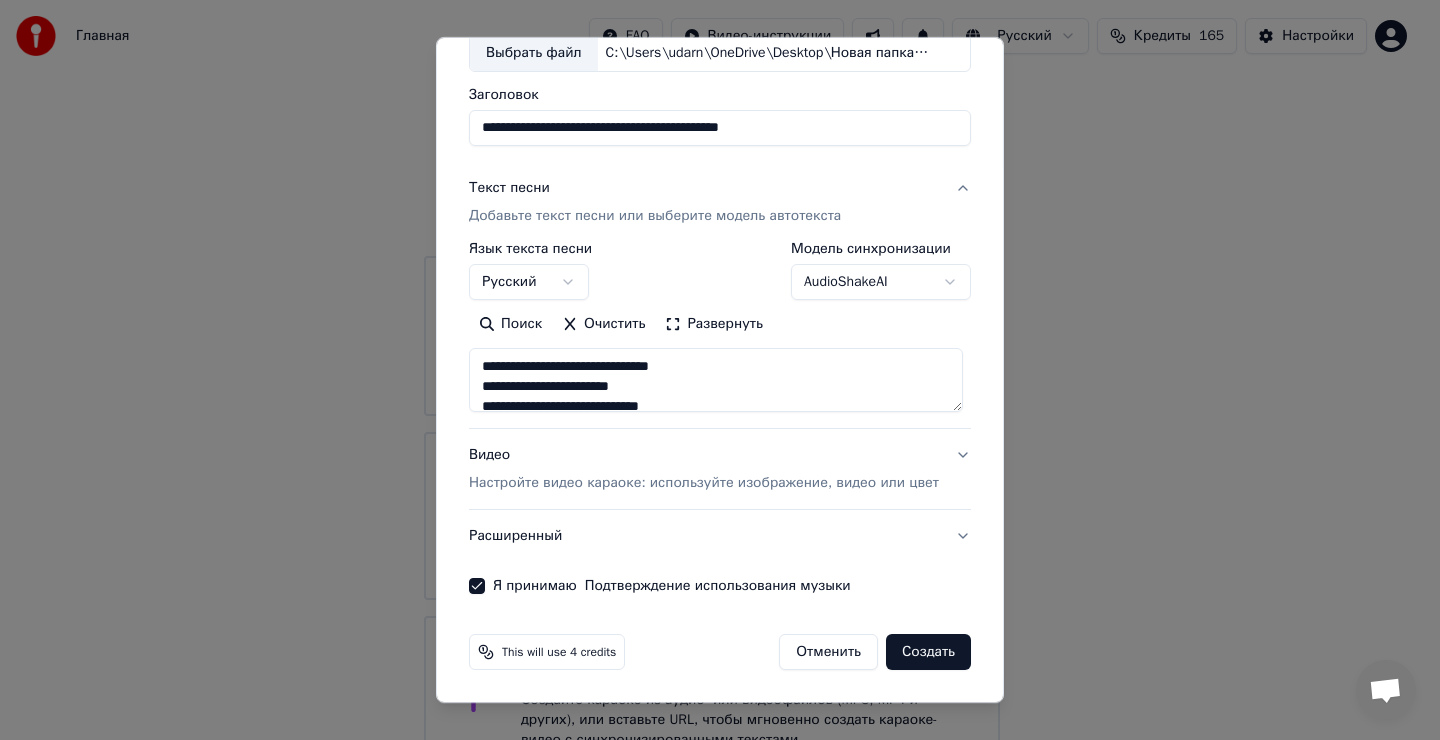 click on "Создать" at bounding box center [928, 652] 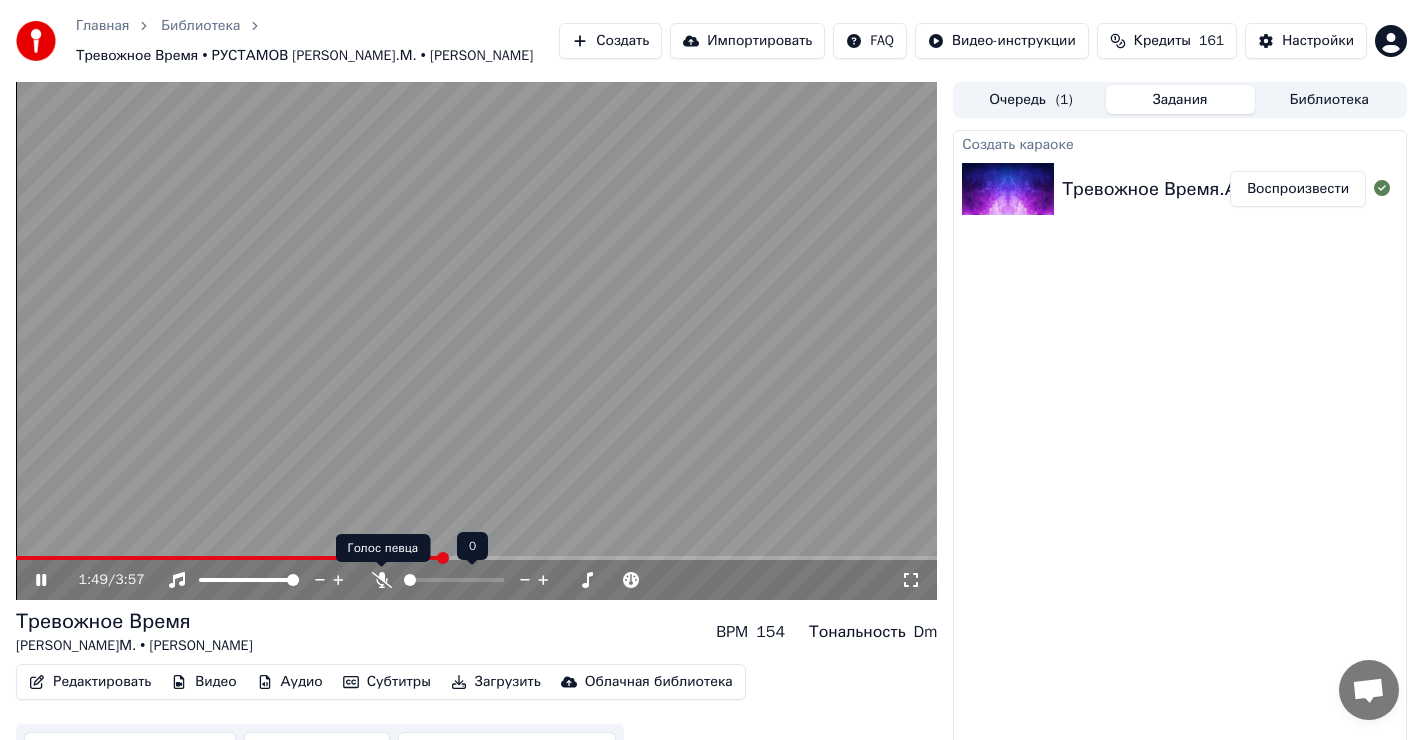 click 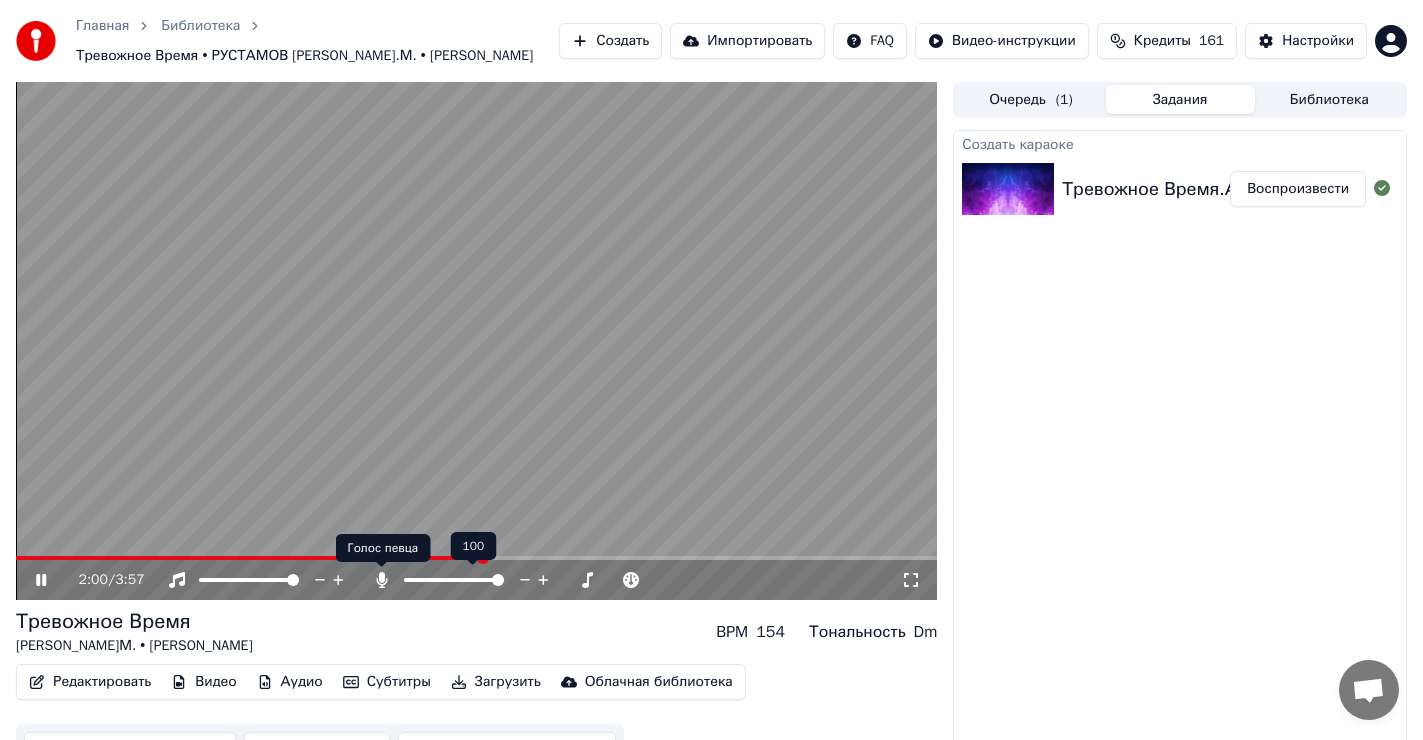 click 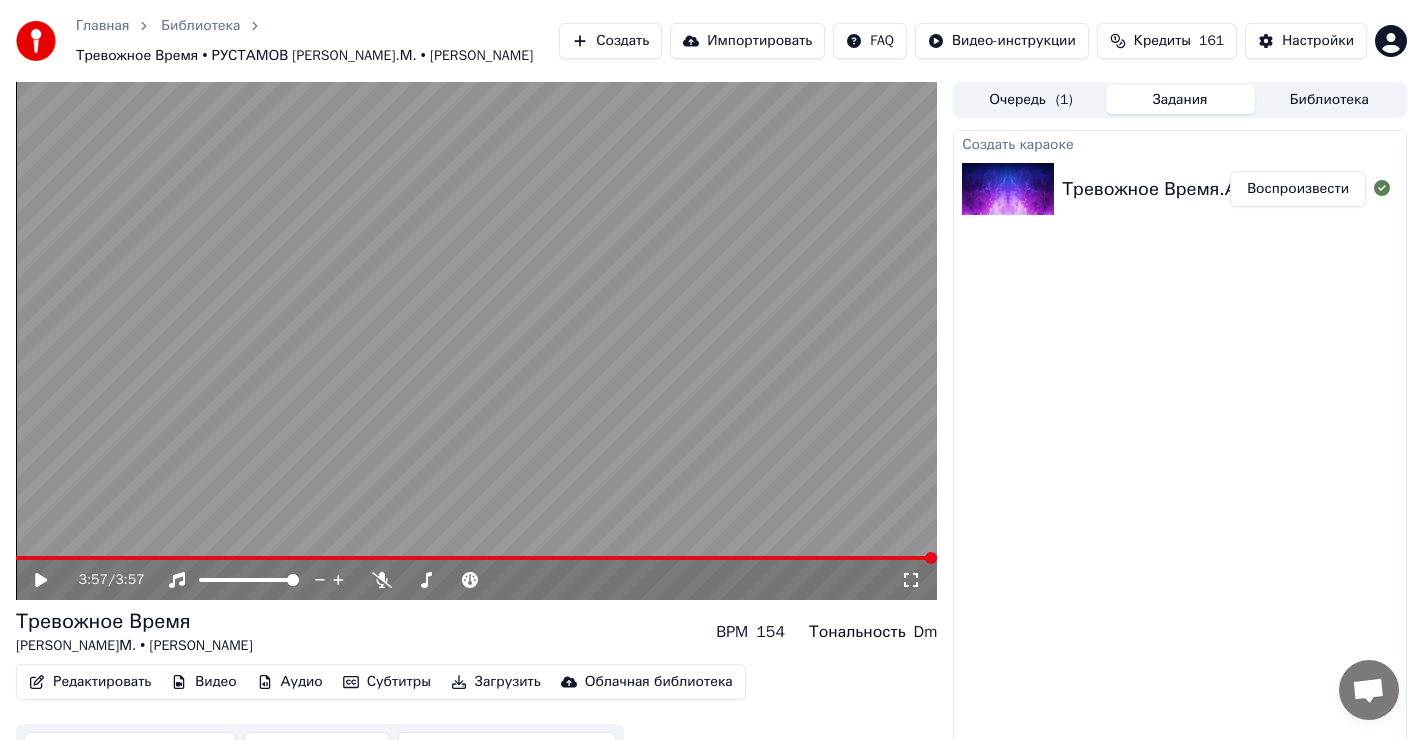 click 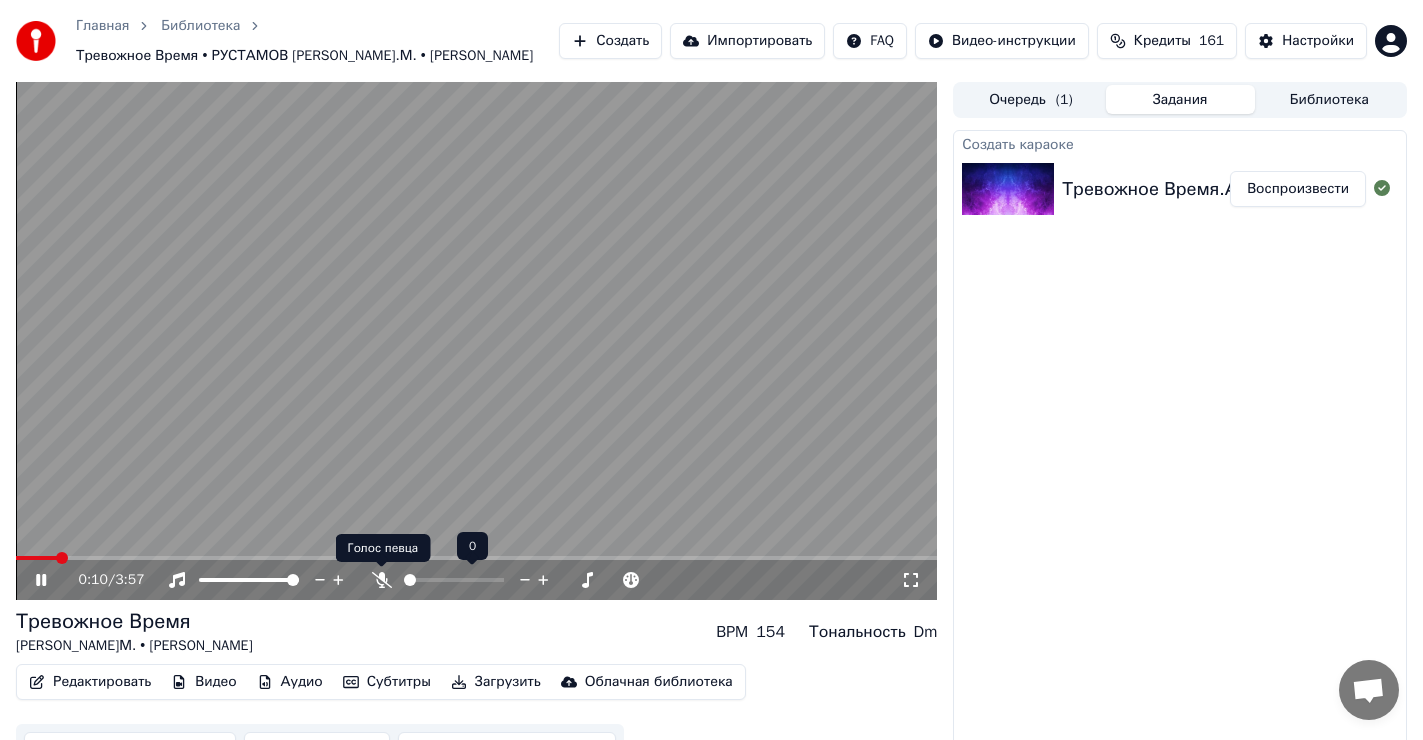 click 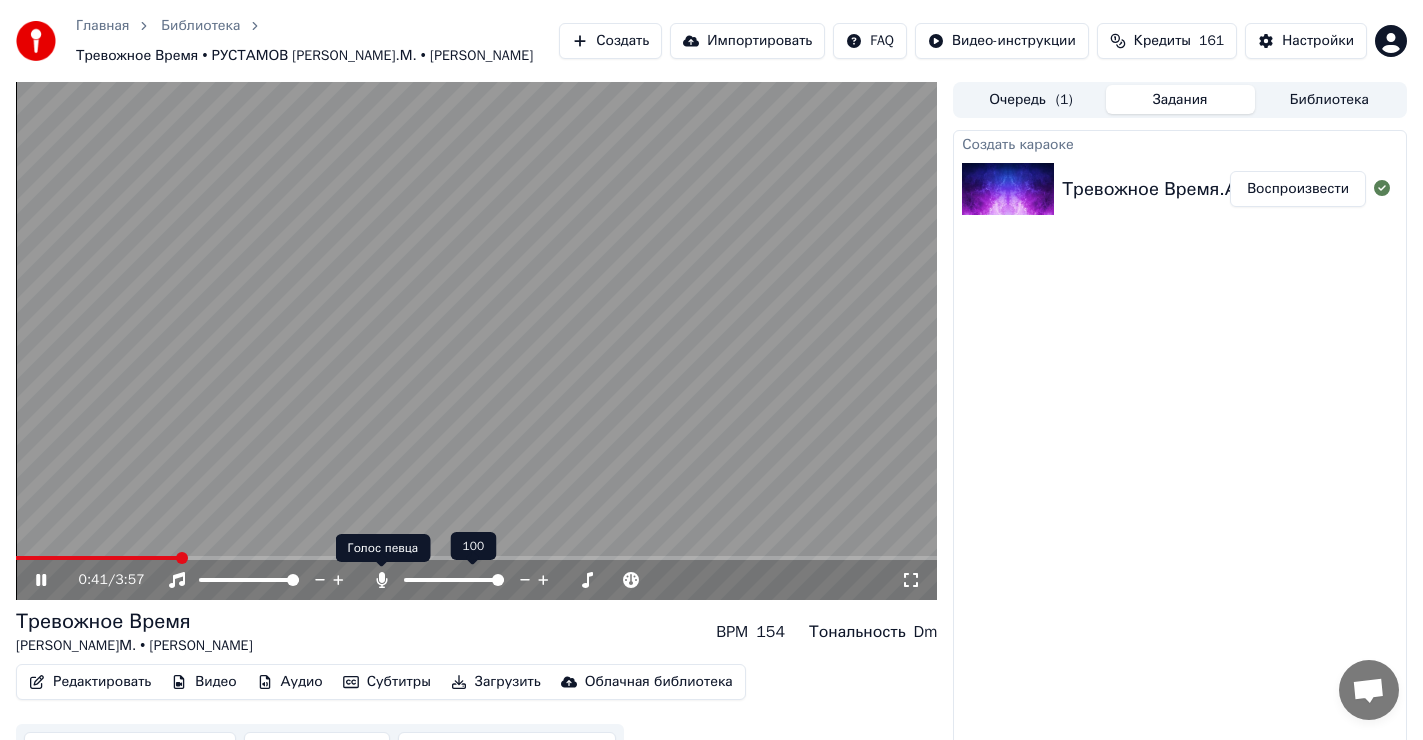 click 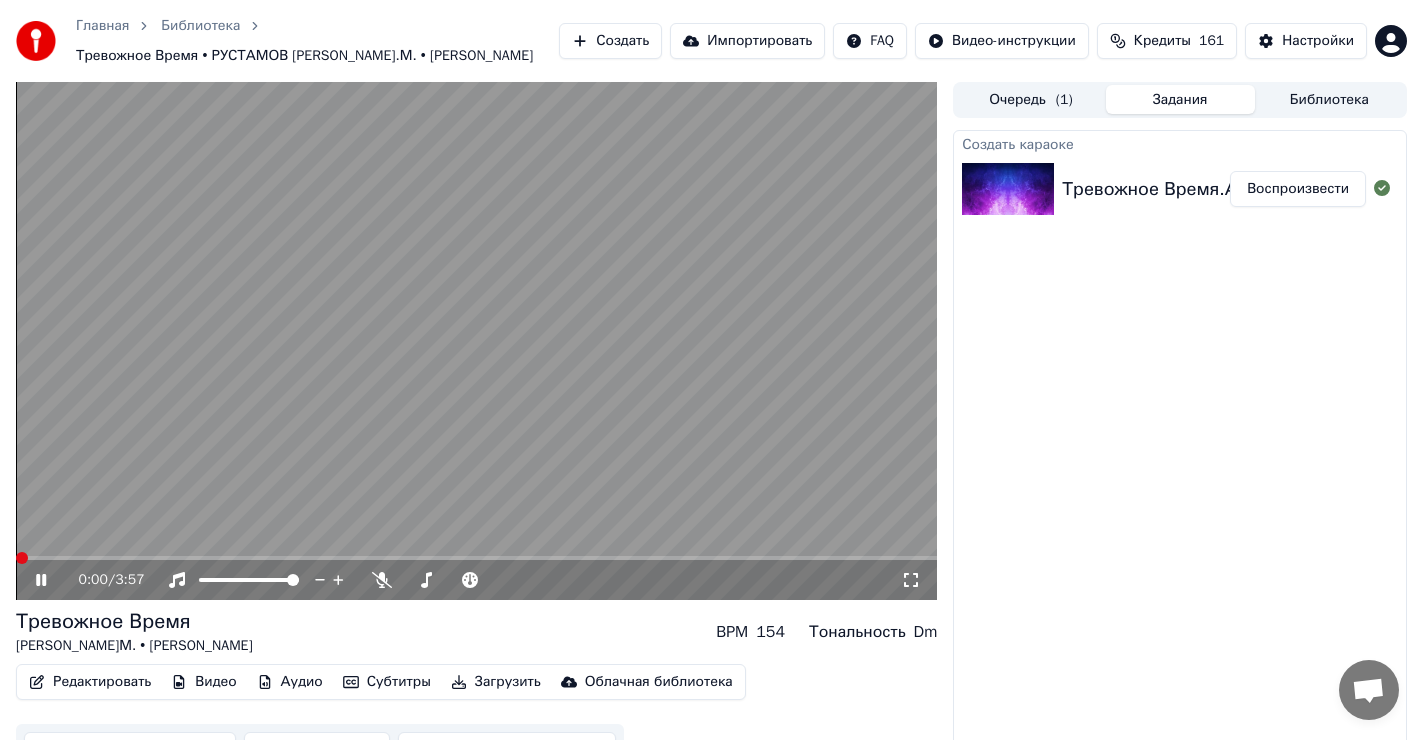 click at bounding box center [22, 558] 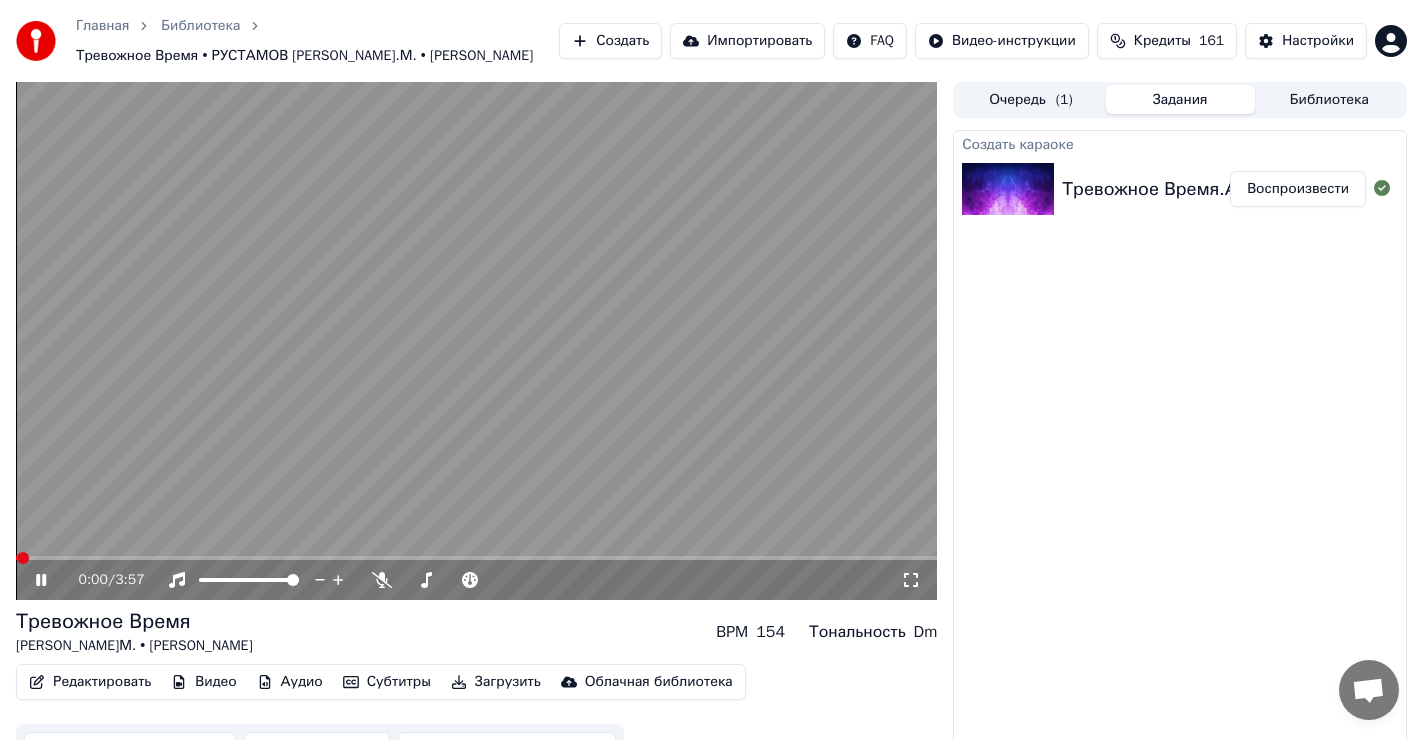 click on "0:00  /  3:57" at bounding box center [476, 580] 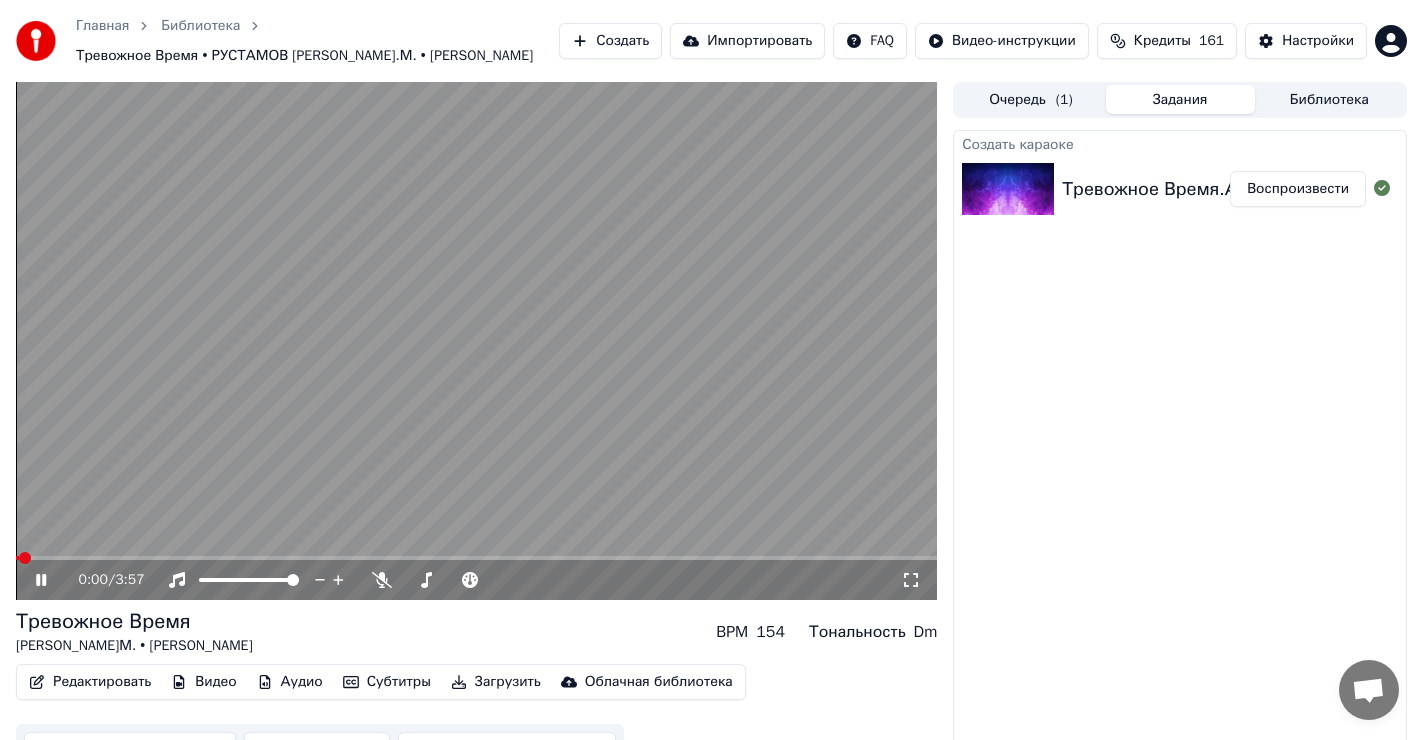 click 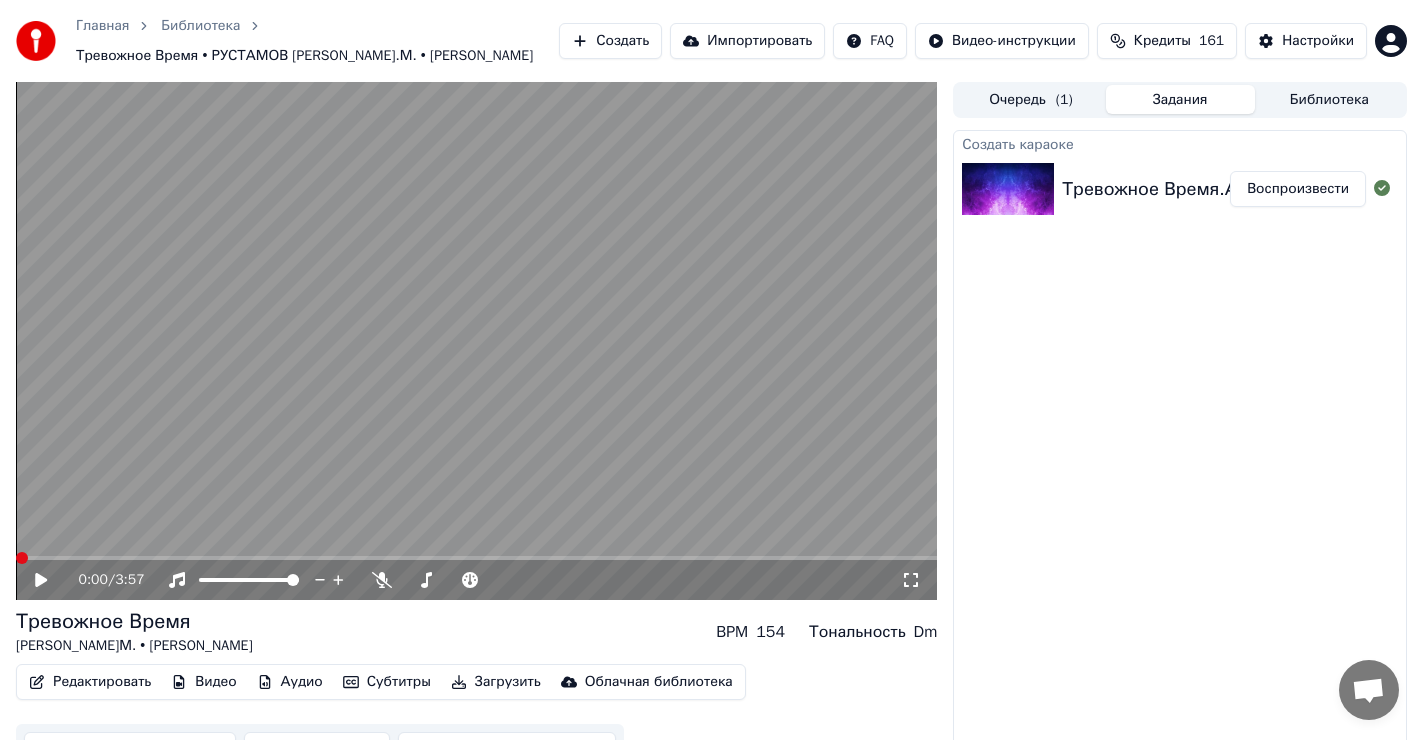 click at bounding box center (22, 558) 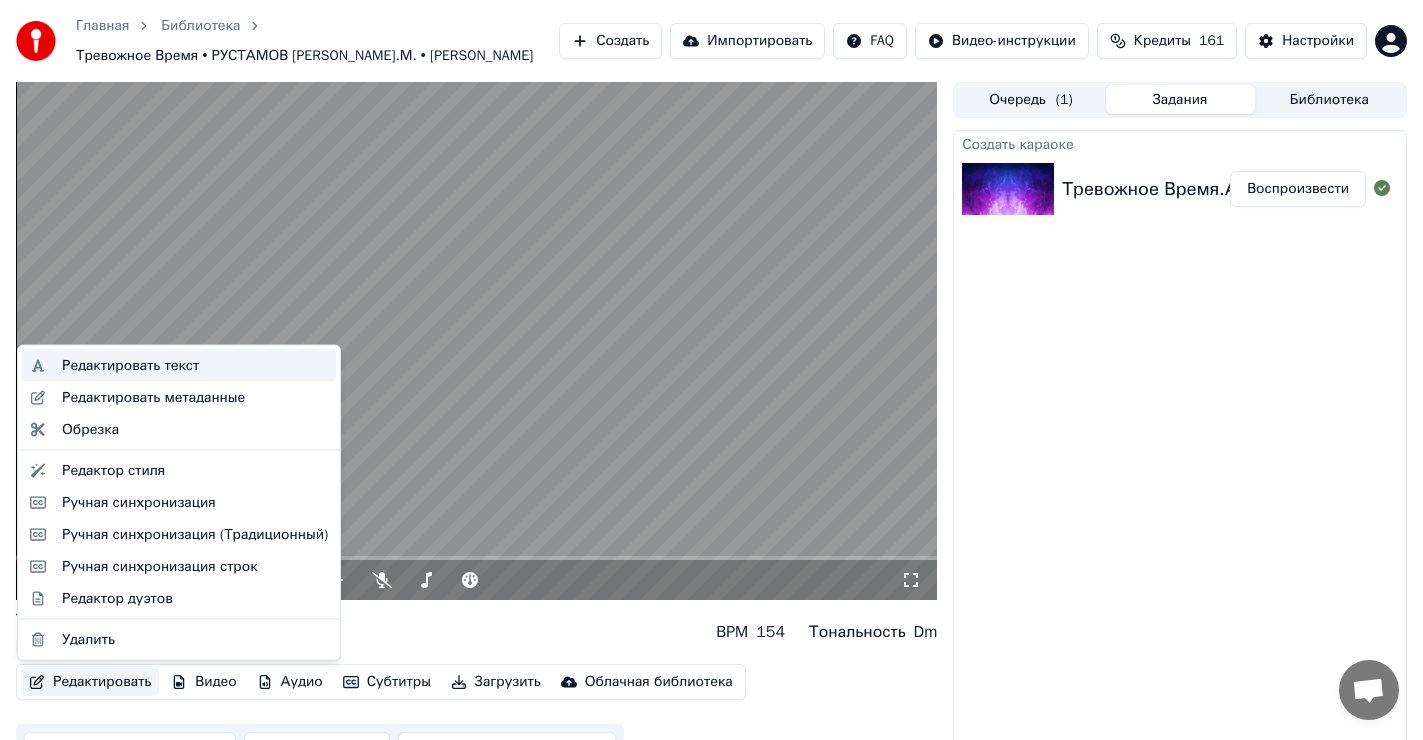 click on "Редактировать текст" at bounding box center [130, 366] 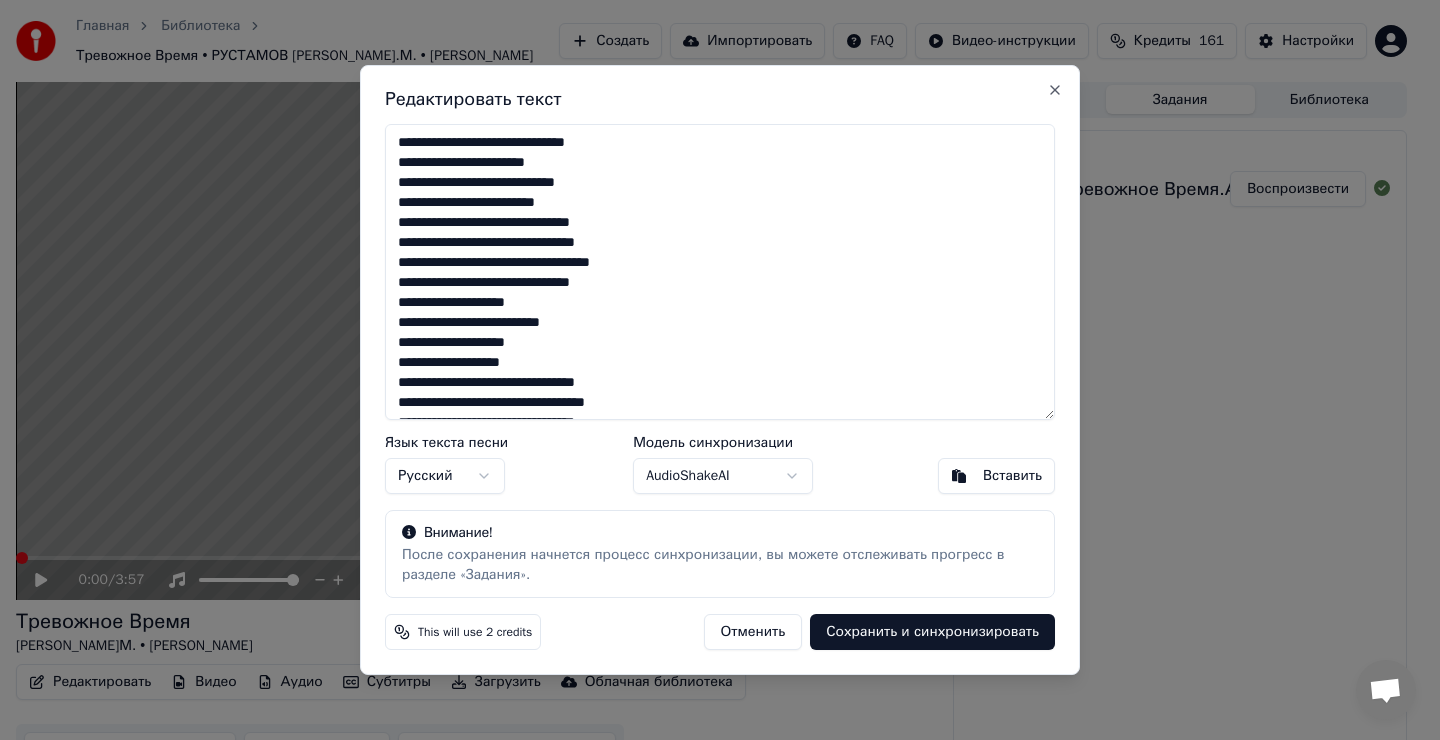 click on "**********" at bounding box center (720, 272) 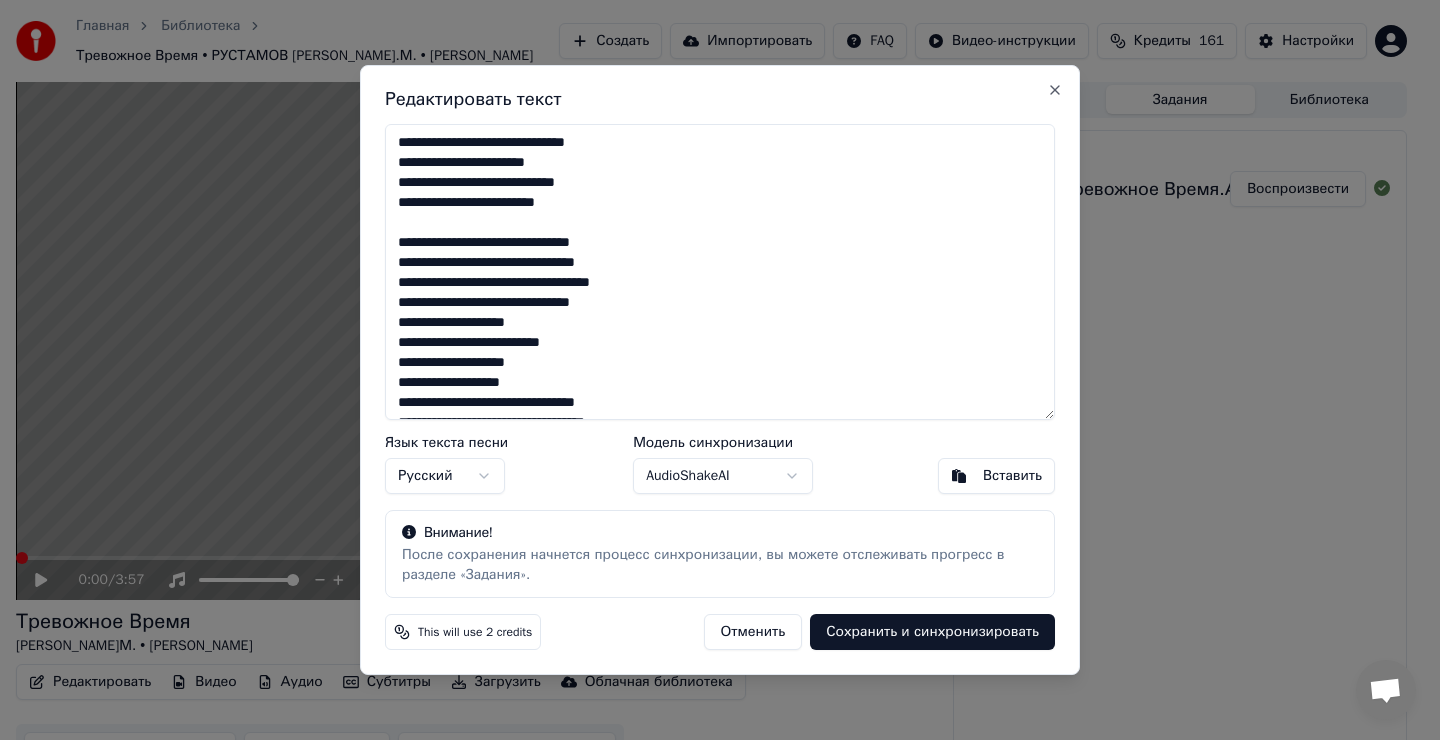 click on "**********" at bounding box center (720, 272) 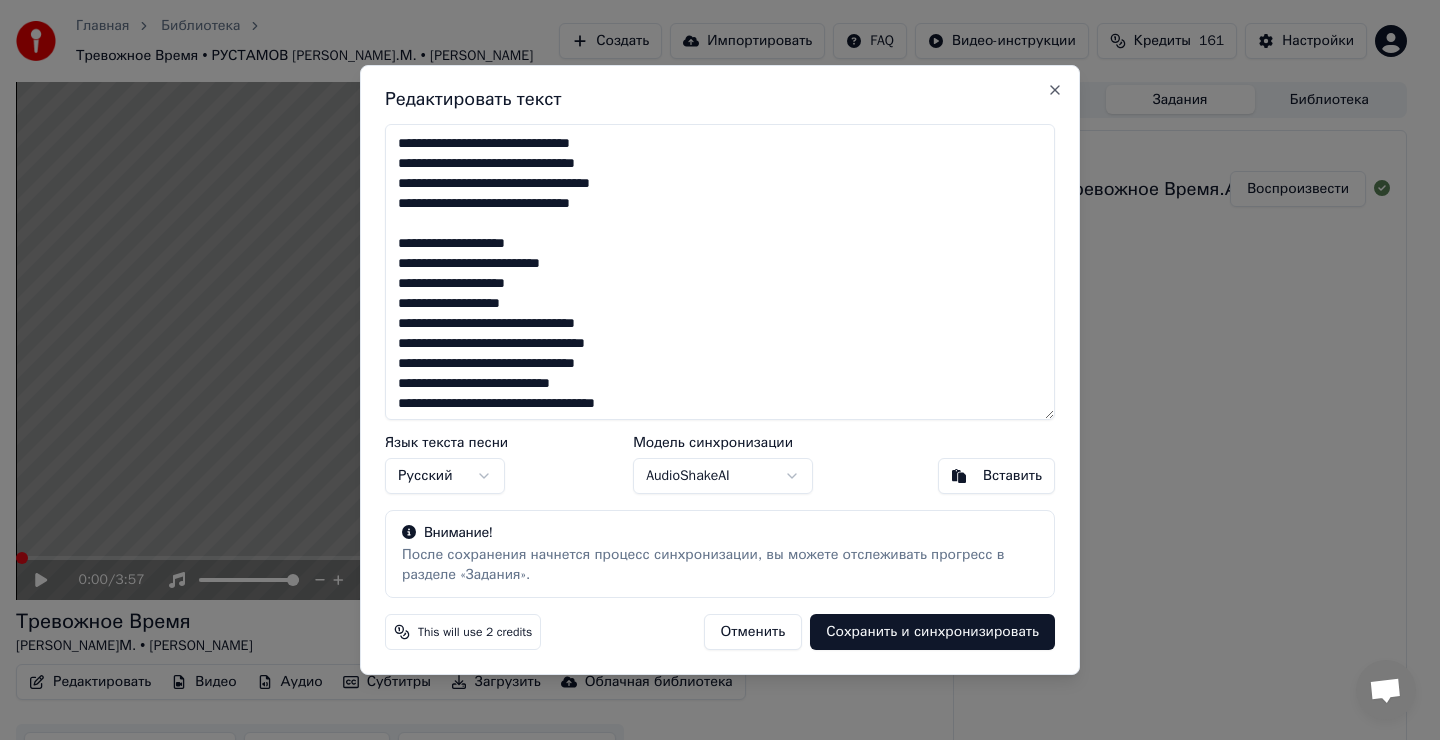scroll, scrollTop: 100, scrollLeft: 0, axis: vertical 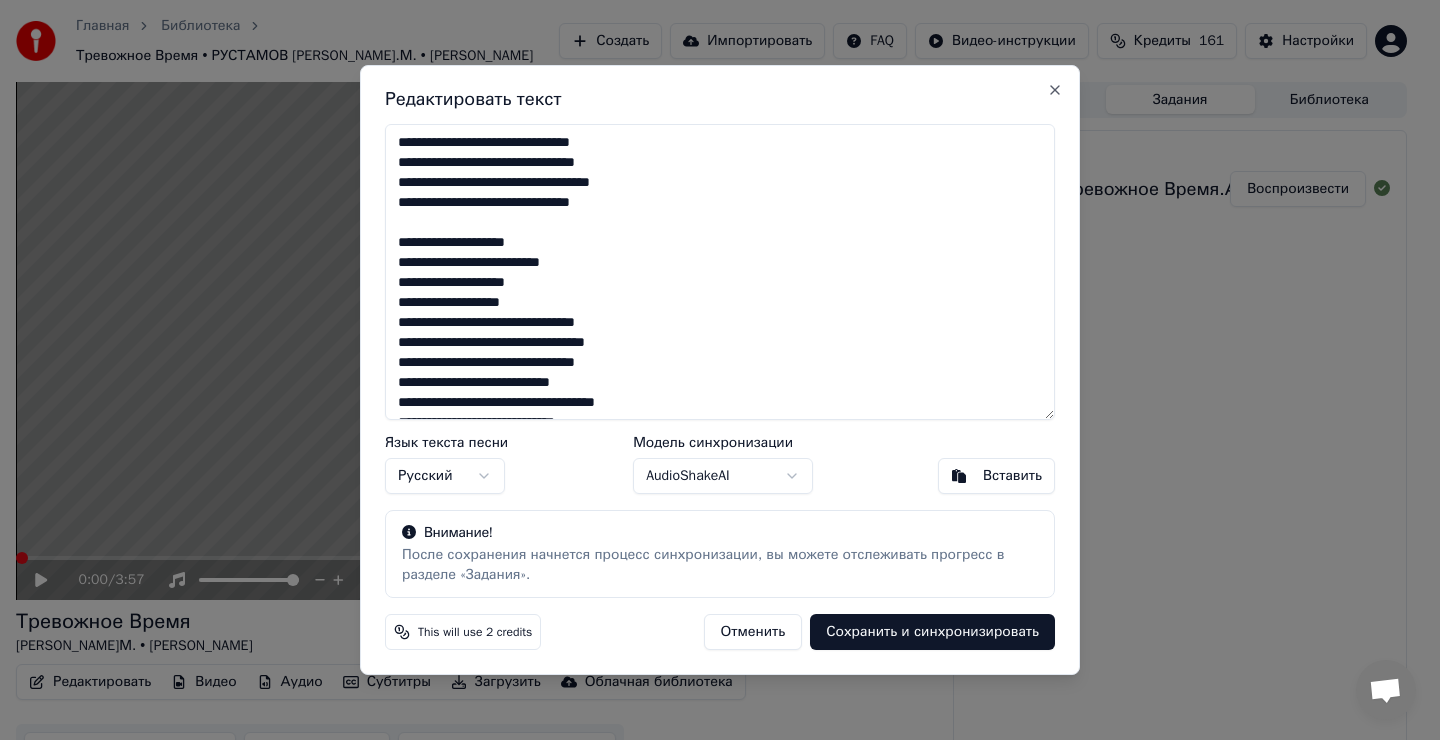click on "**********" at bounding box center (720, 272) 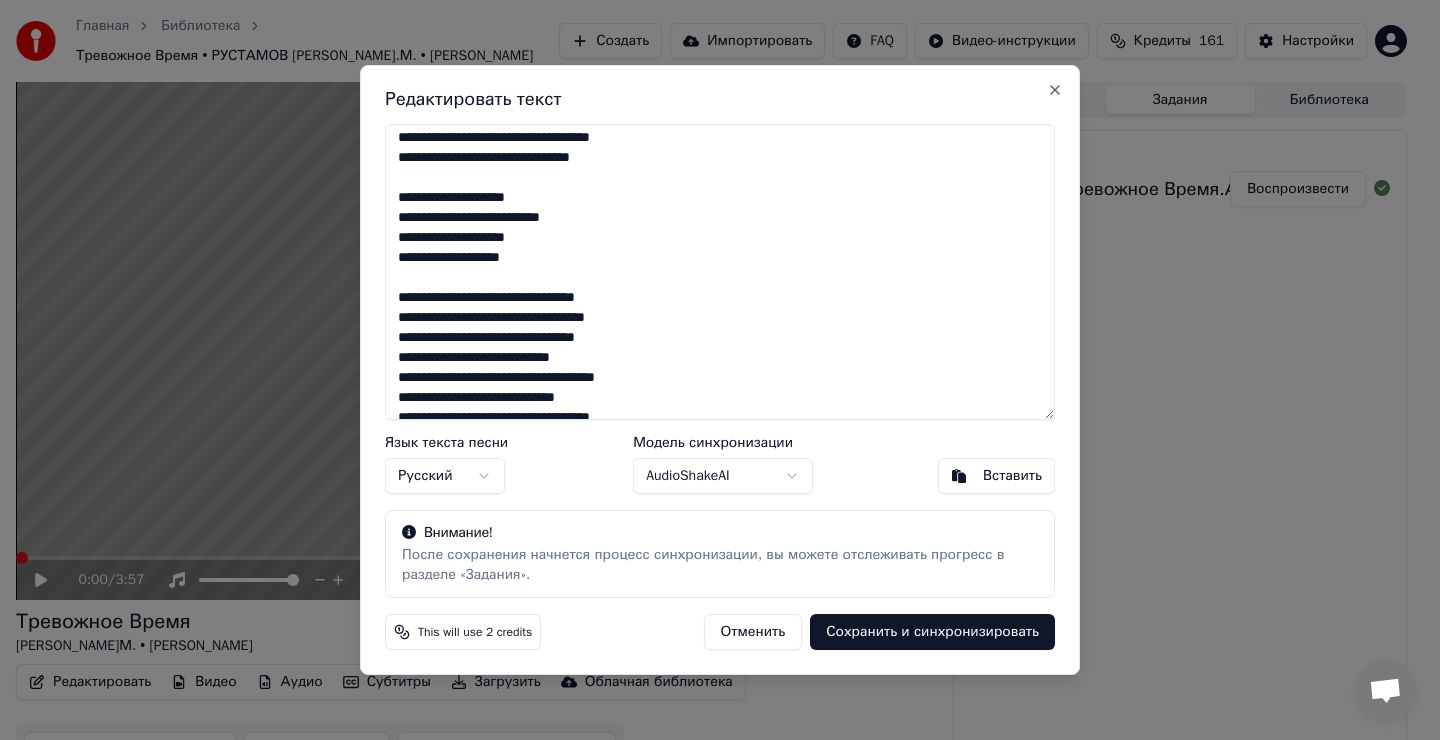 scroll, scrollTop: 200, scrollLeft: 0, axis: vertical 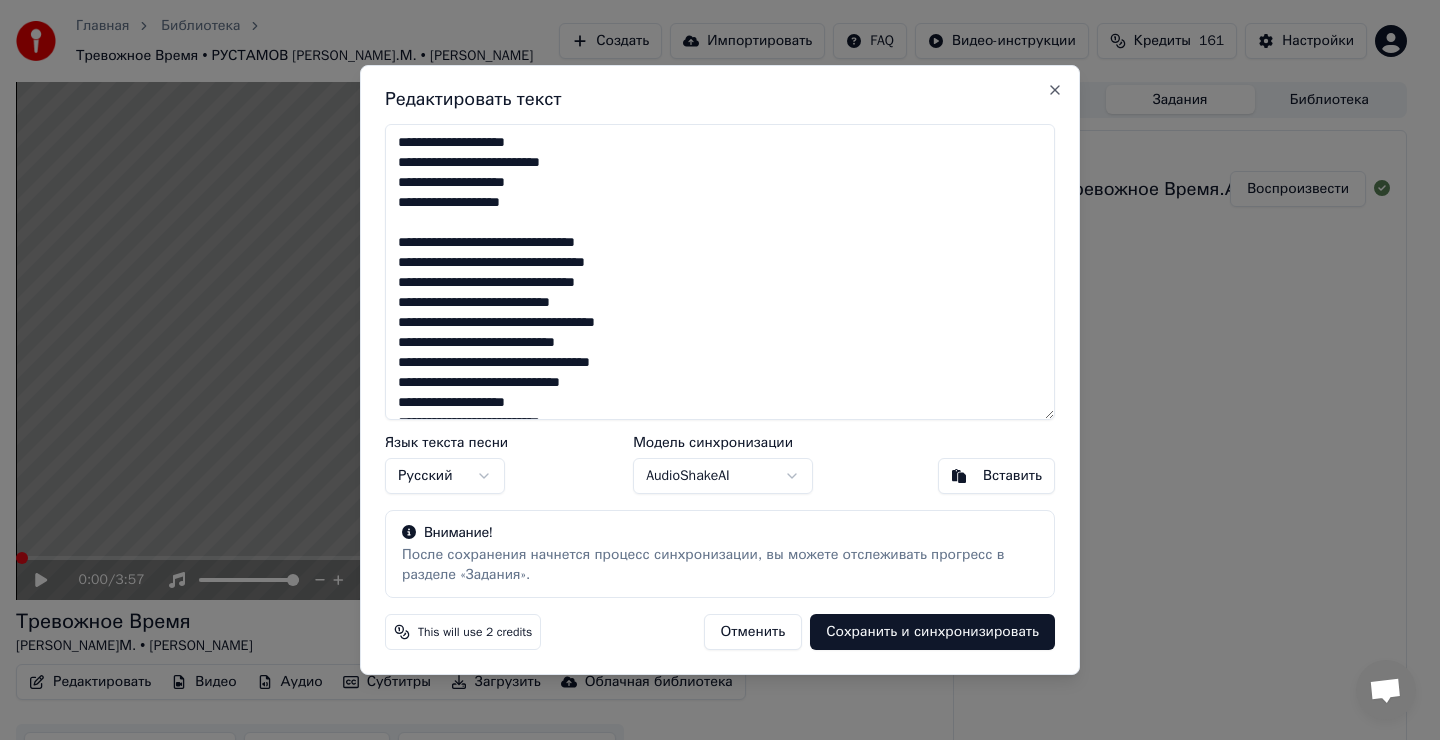 click on "**********" at bounding box center (720, 272) 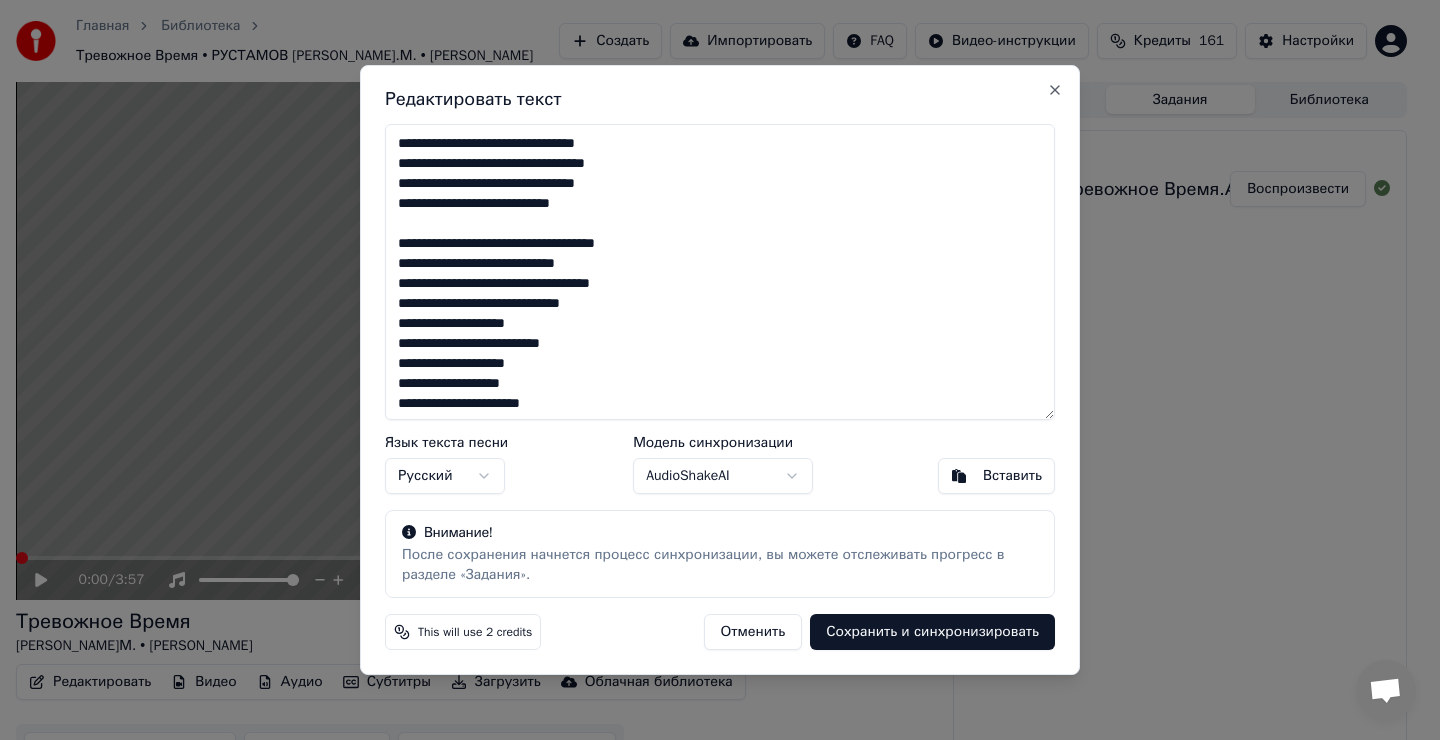 scroll, scrollTop: 300, scrollLeft: 0, axis: vertical 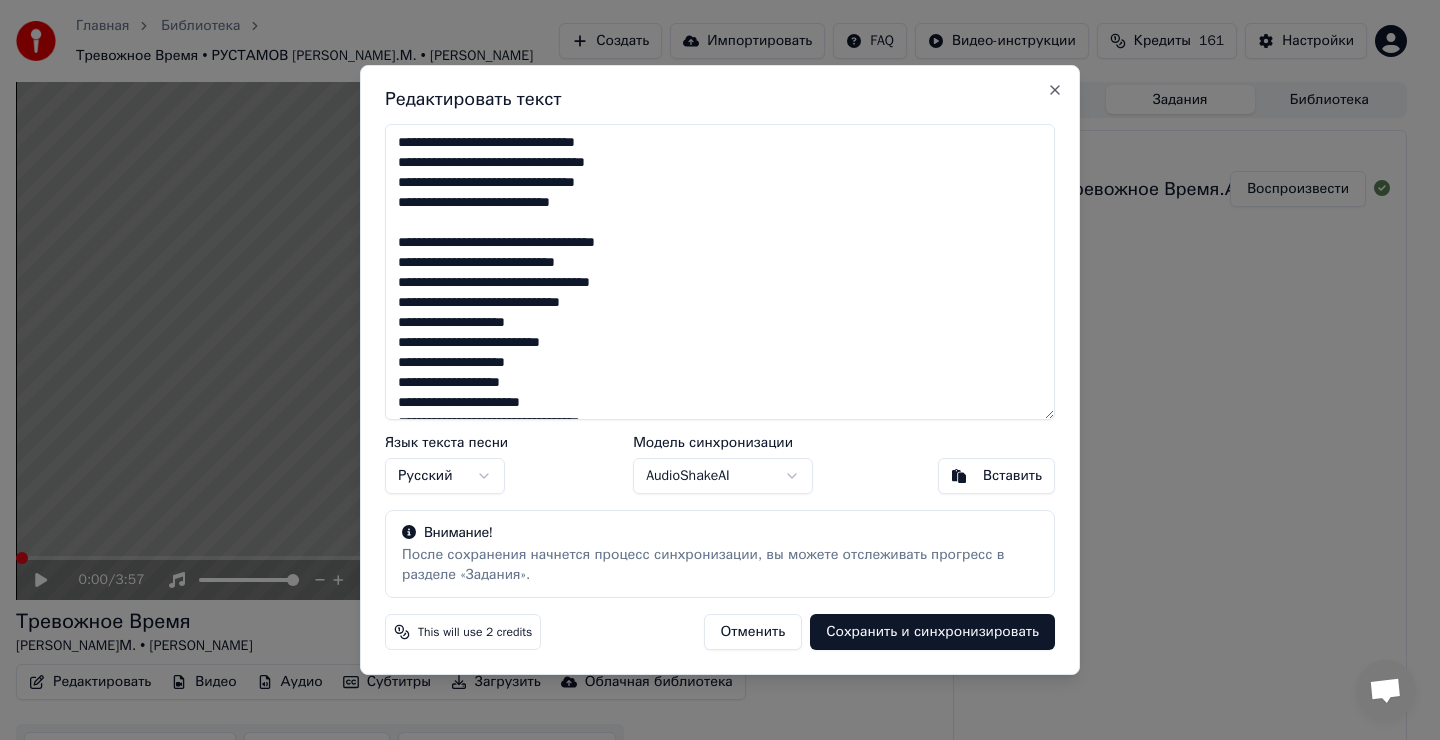 click on "**********" at bounding box center (720, 272) 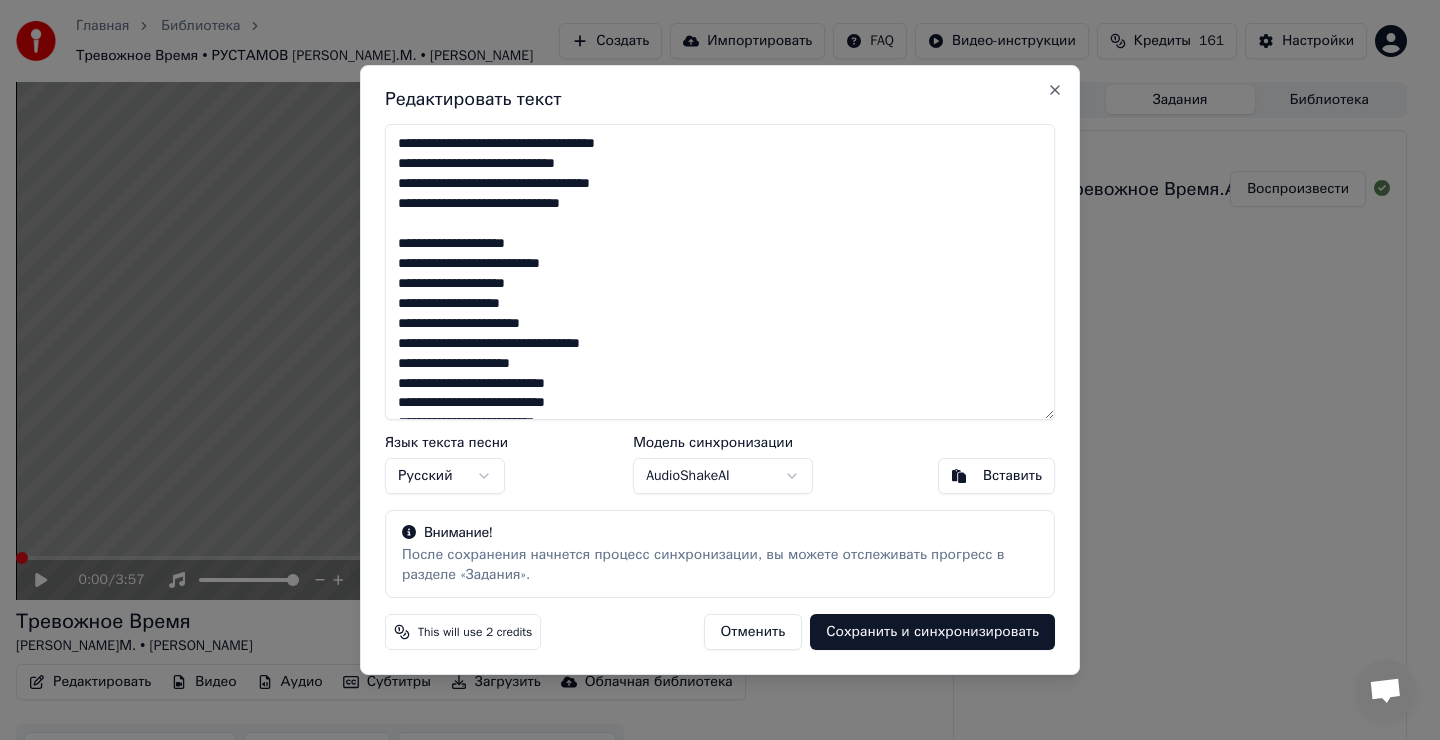 scroll, scrollTop: 400, scrollLeft: 0, axis: vertical 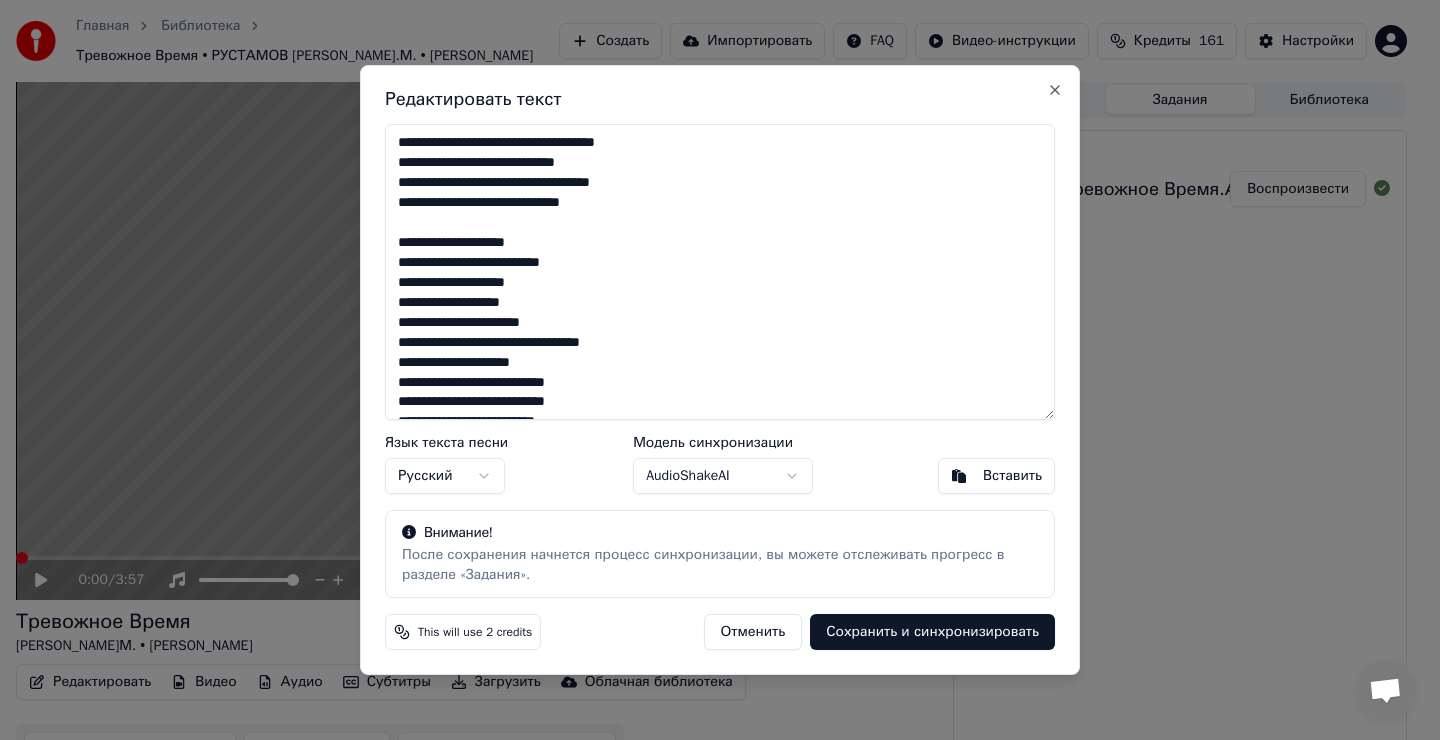 click on "**********" at bounding box center (720, 272) 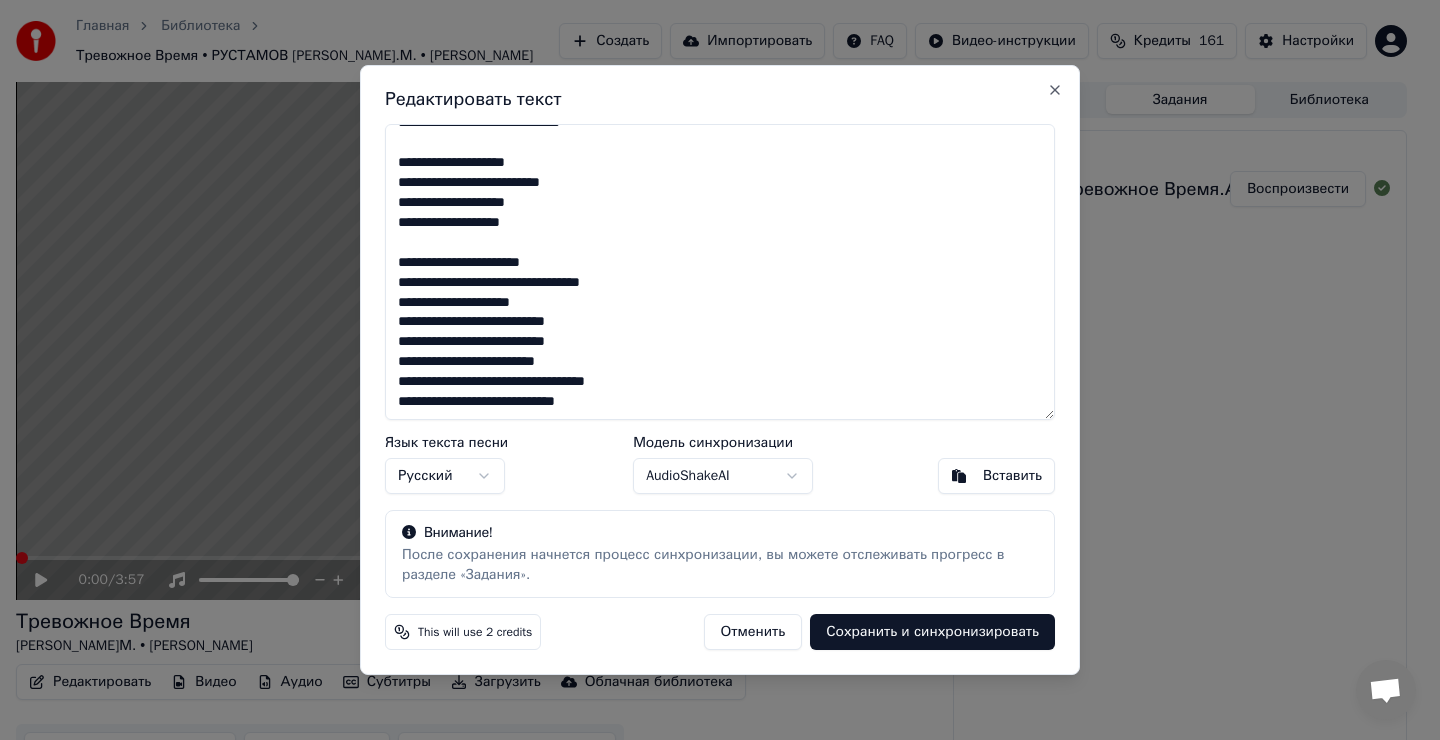 scroll, scrollTop: 481, scrollLeft: 0, axis: vertical 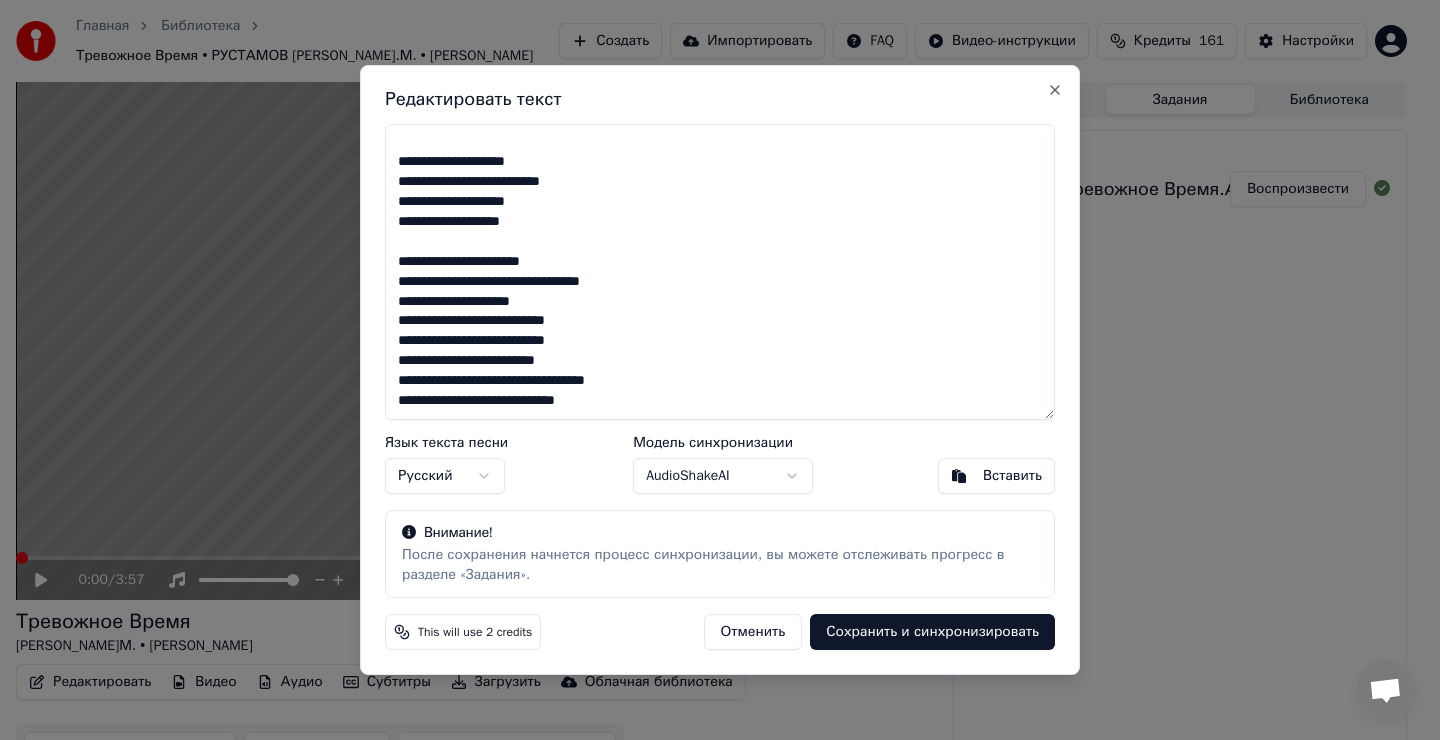 click on "**********" at bounding box center (720, 272) 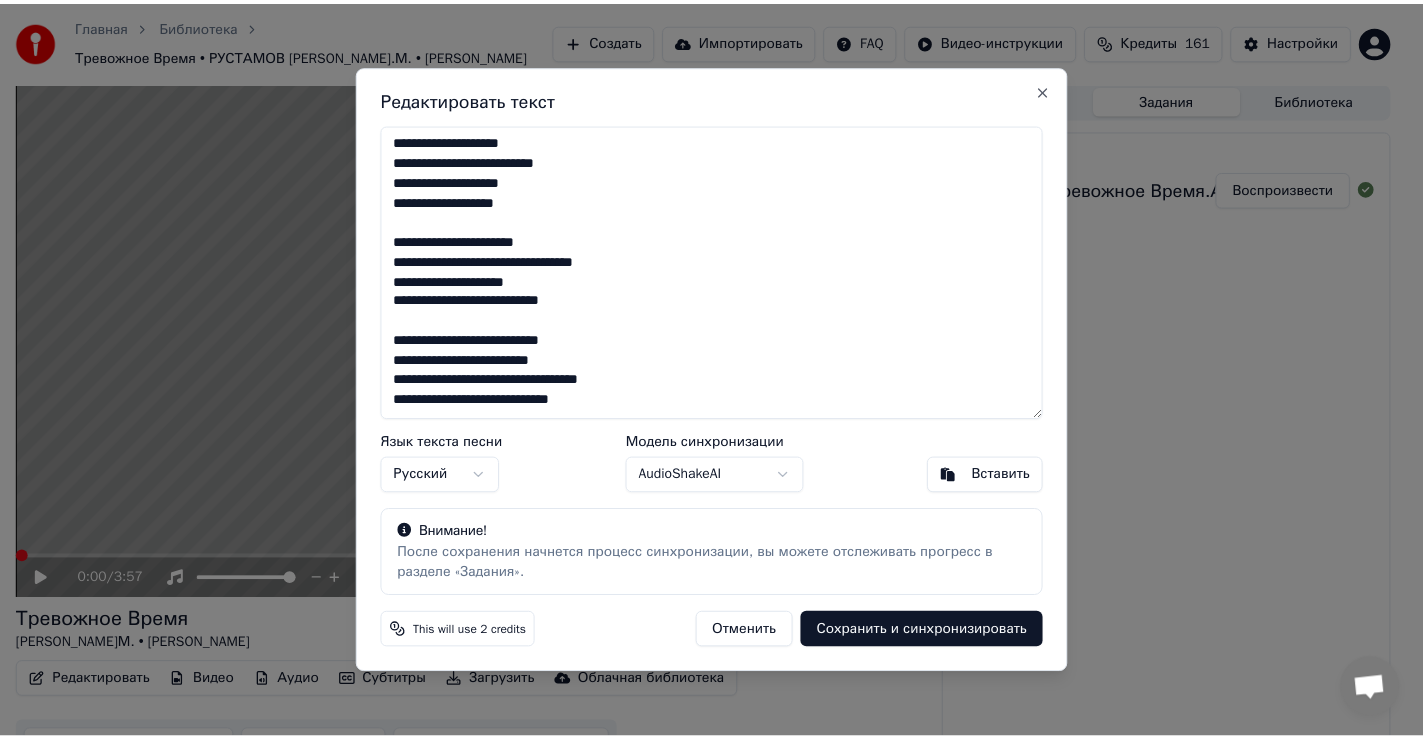 scroll, scrollTop: 501, scrollLeft: 0, axis: vertical 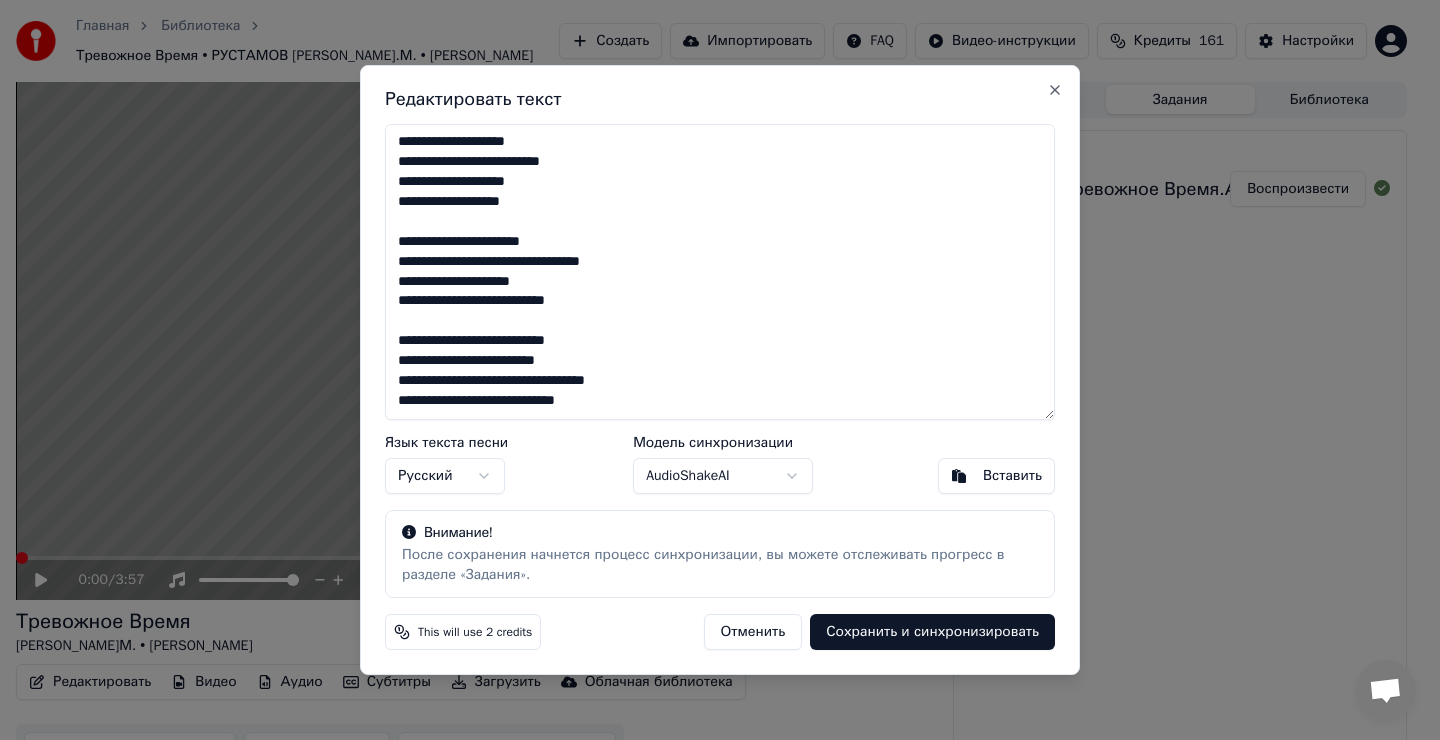 type on "**********" 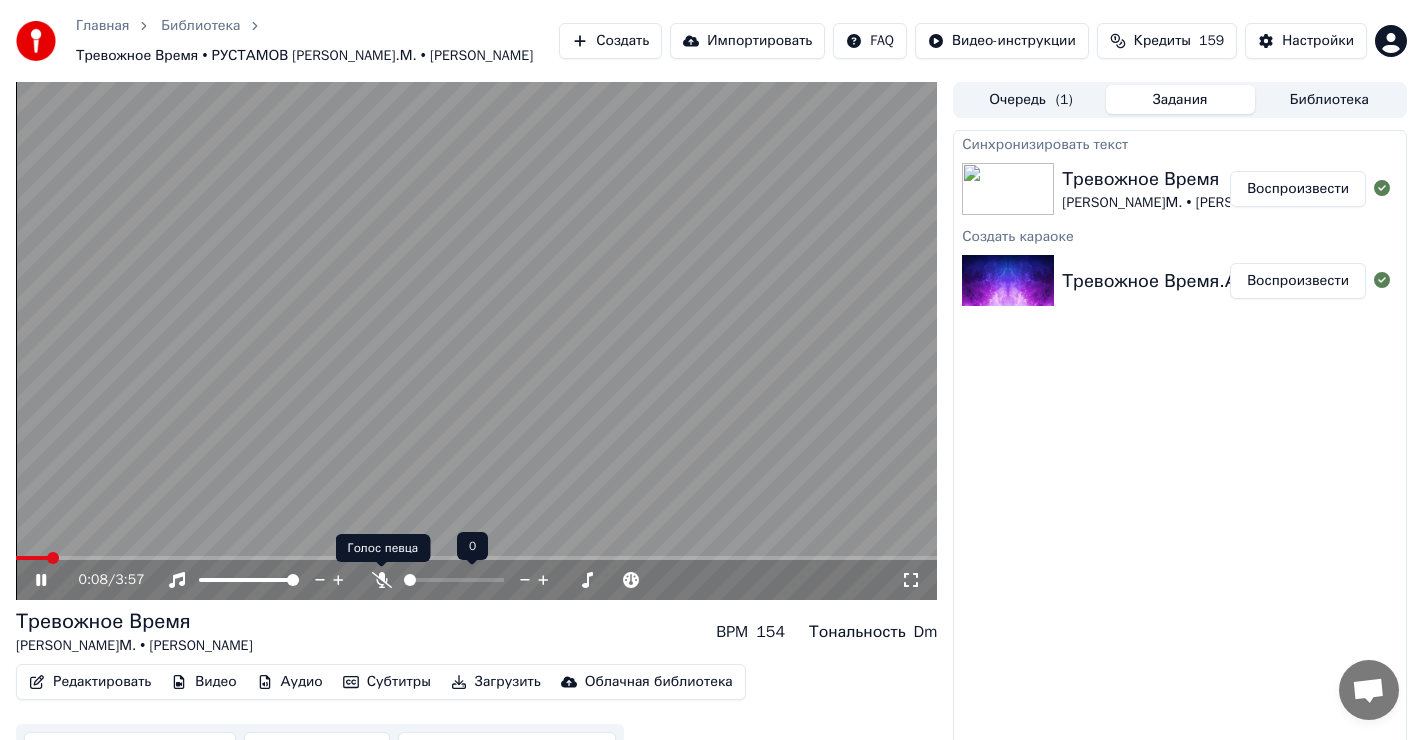 click 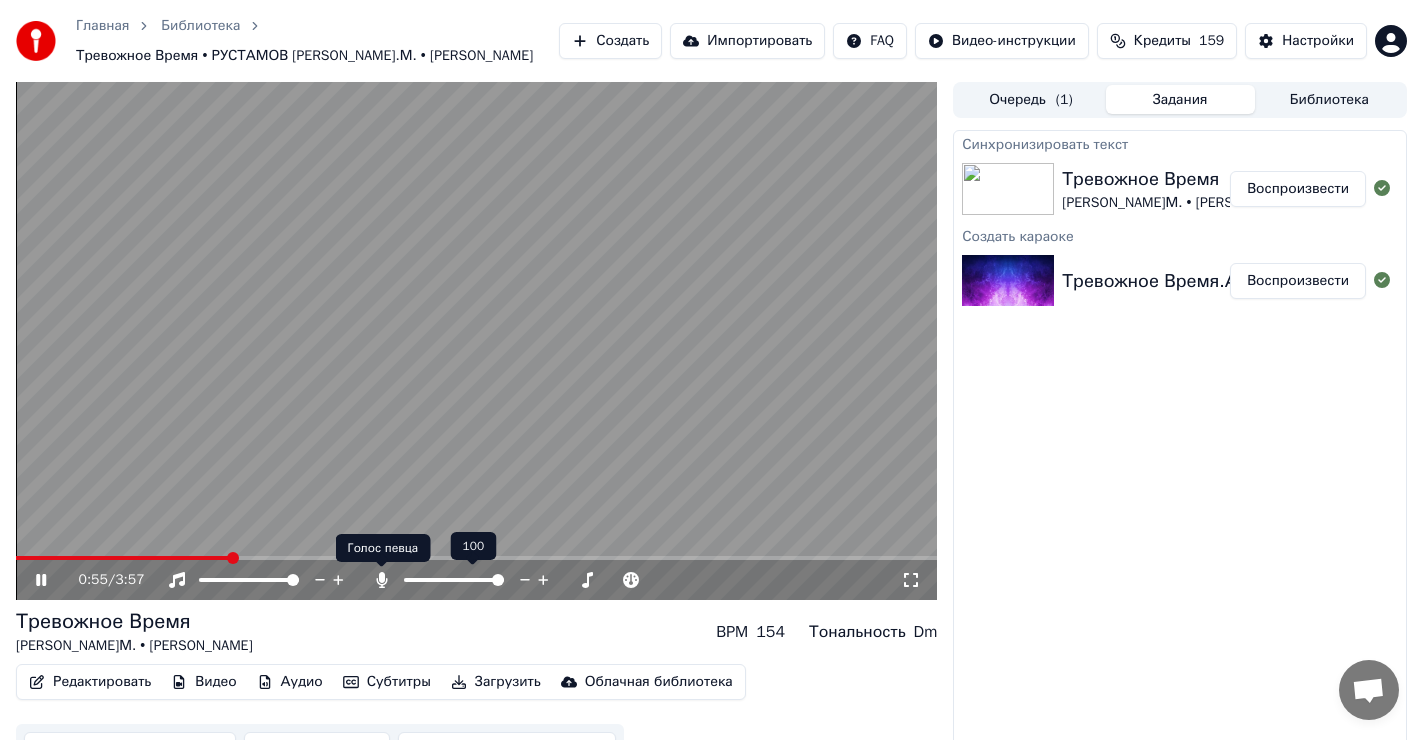 click 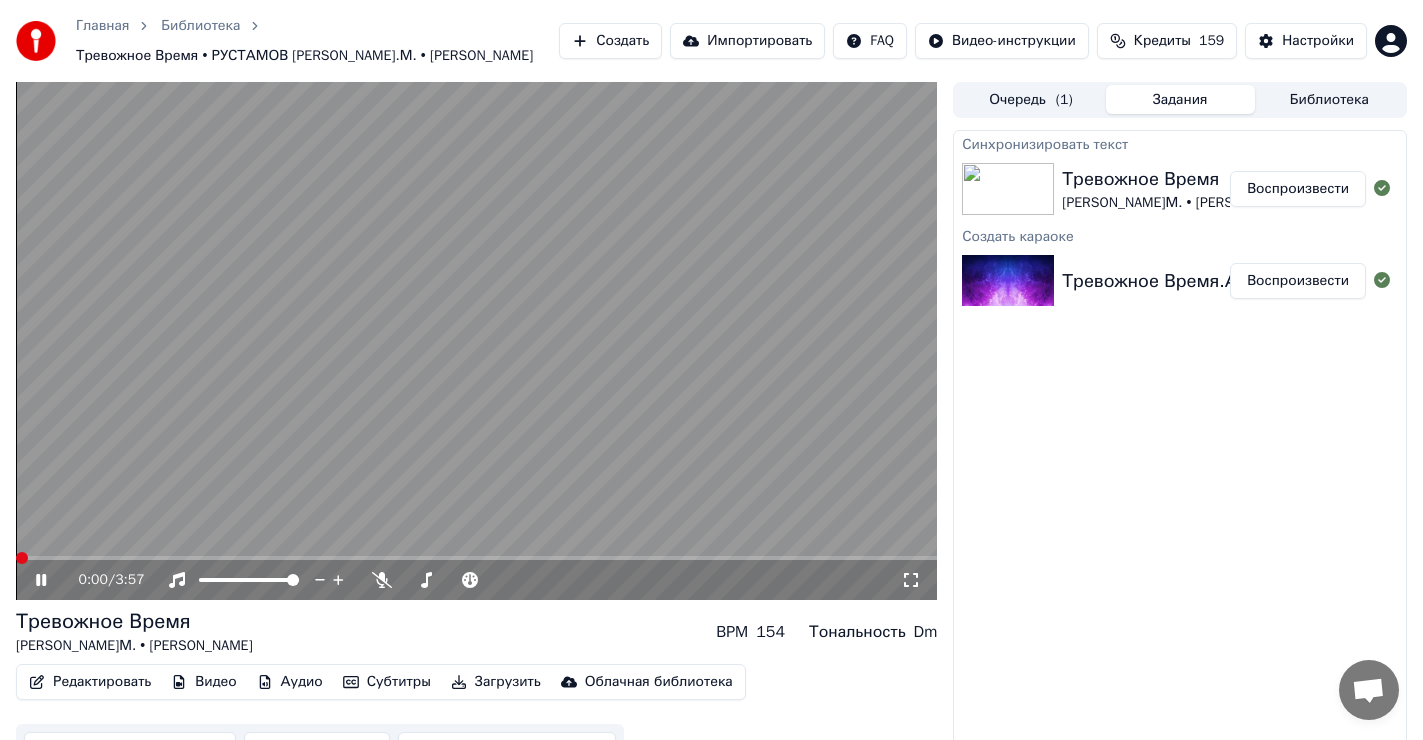 click at bounding box center (16, 558) 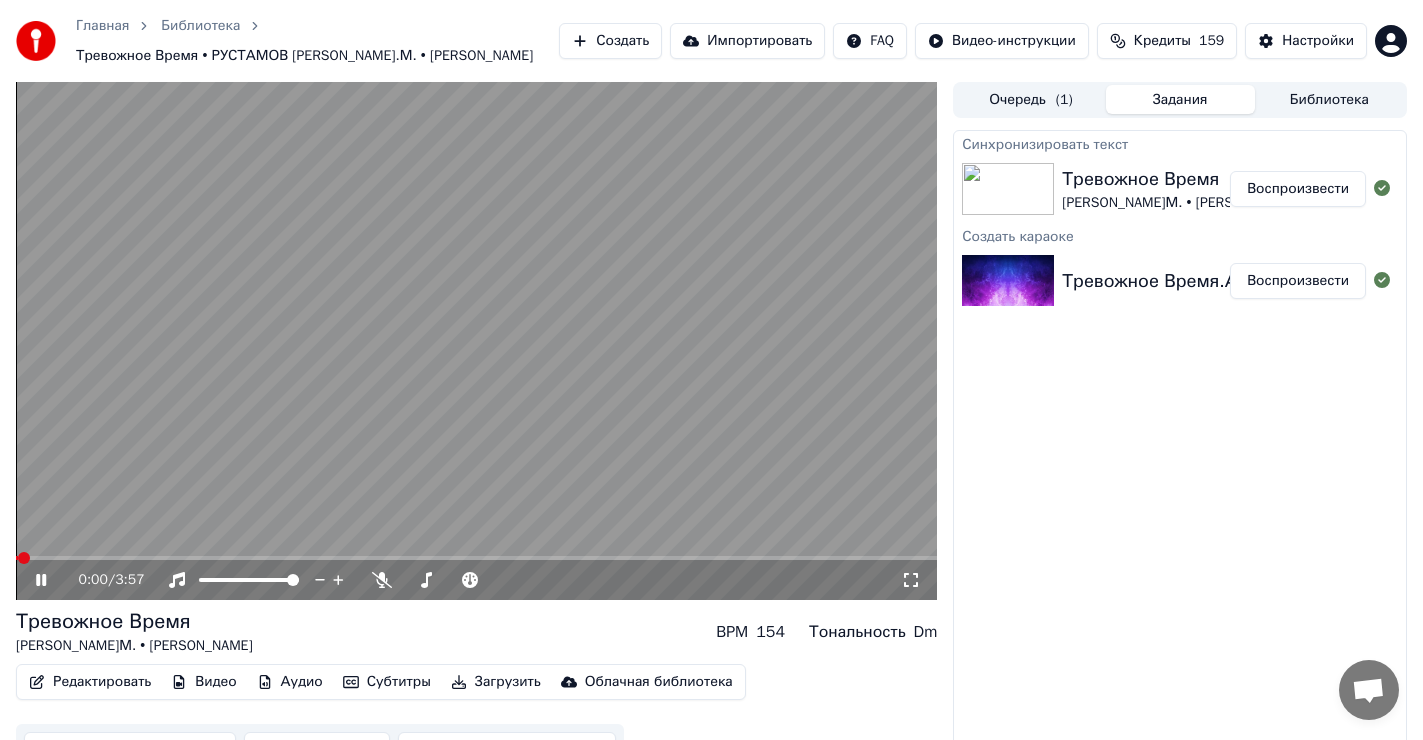 click 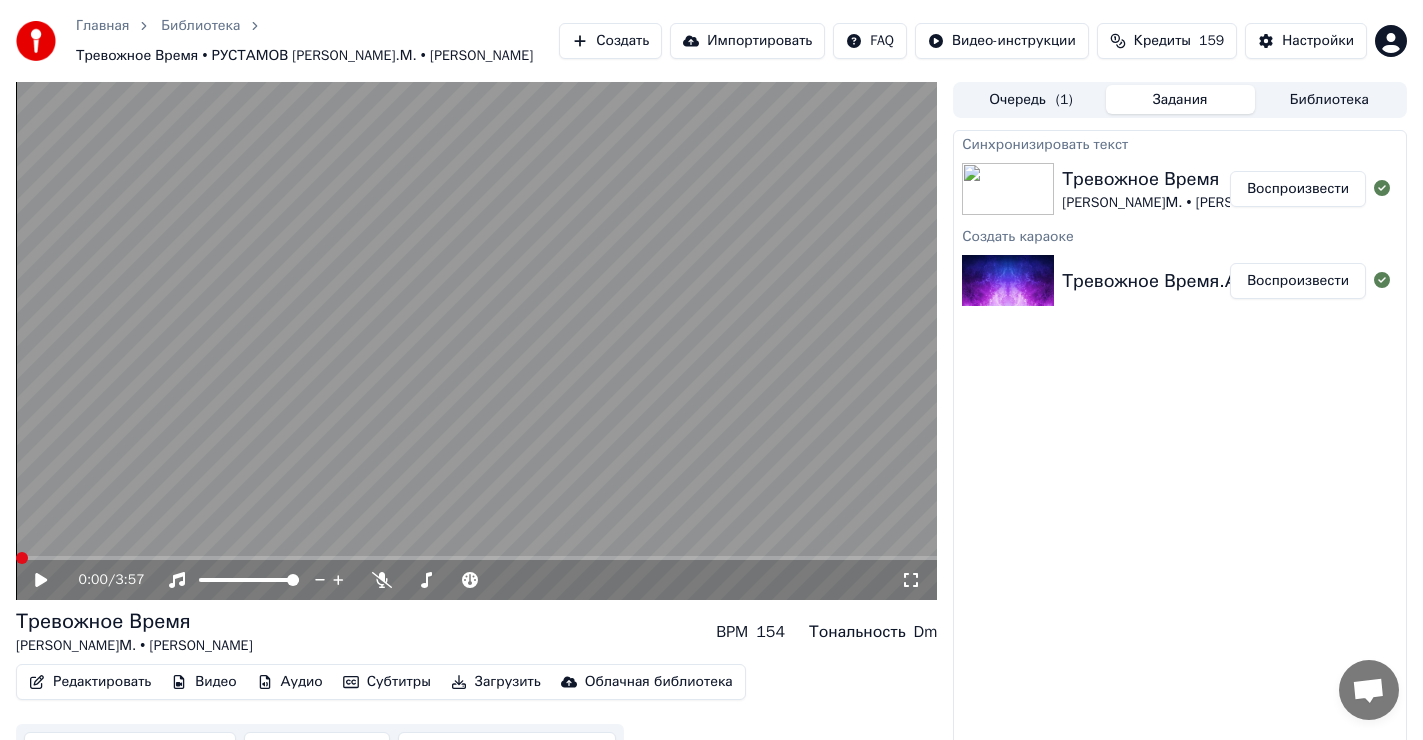 click at bounding box center [22, 558] 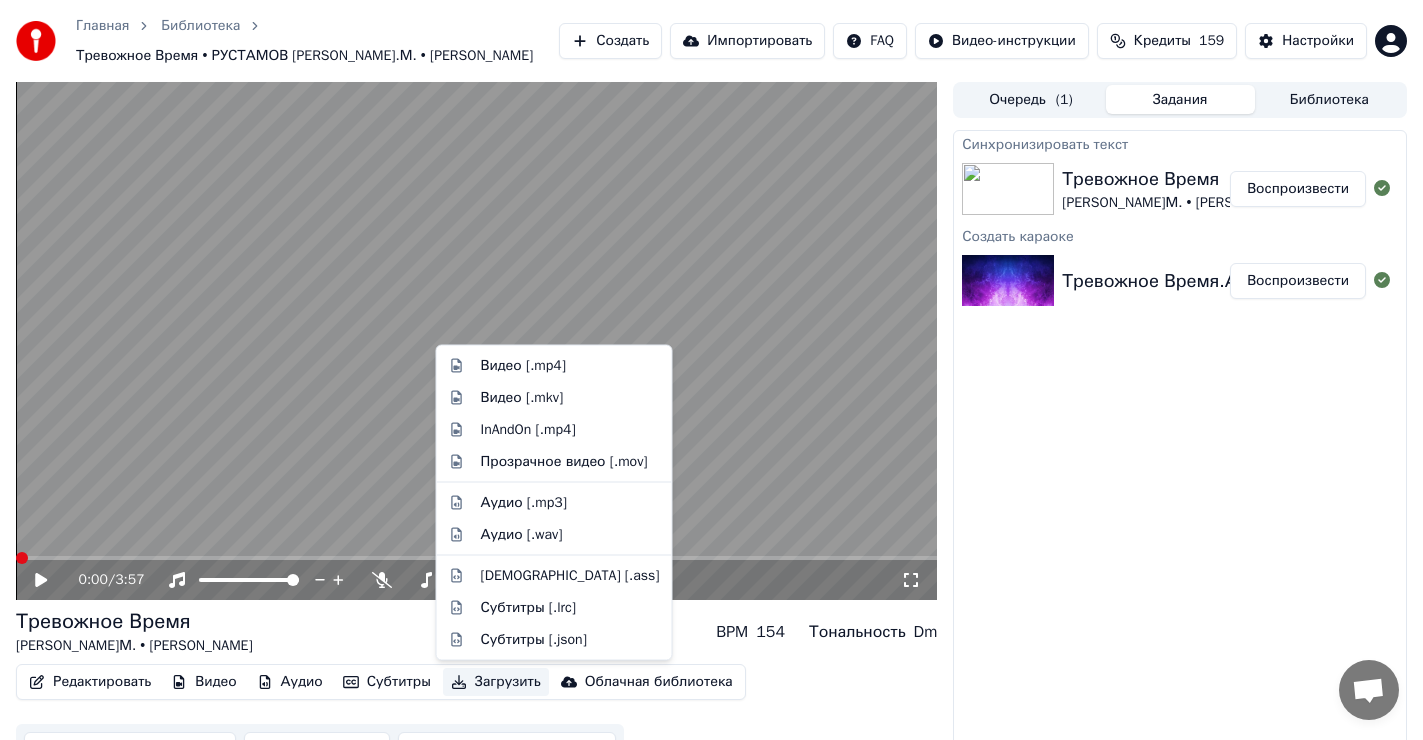 click on "Загрузить" at bounding box center [496, 682] 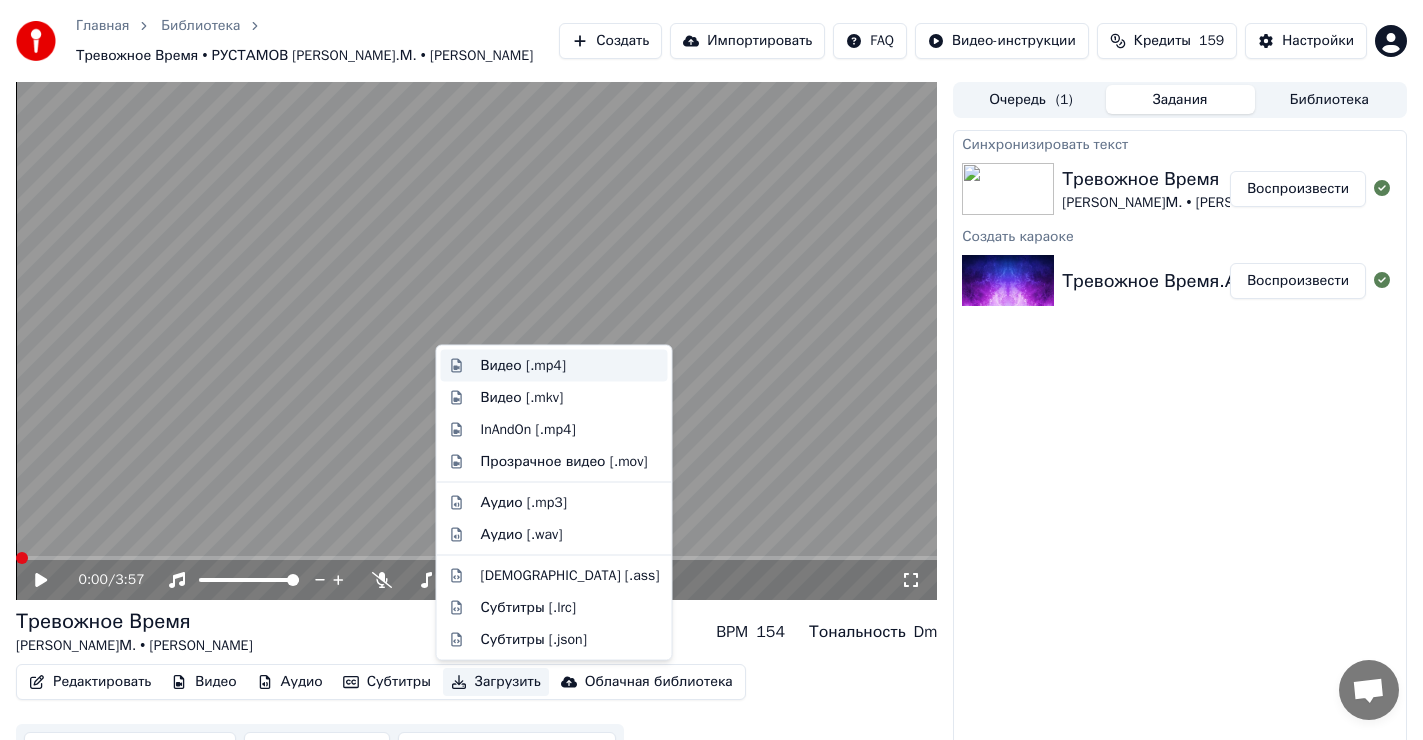 click on "Видео [.mp4]" at bounding box center (523, 366) 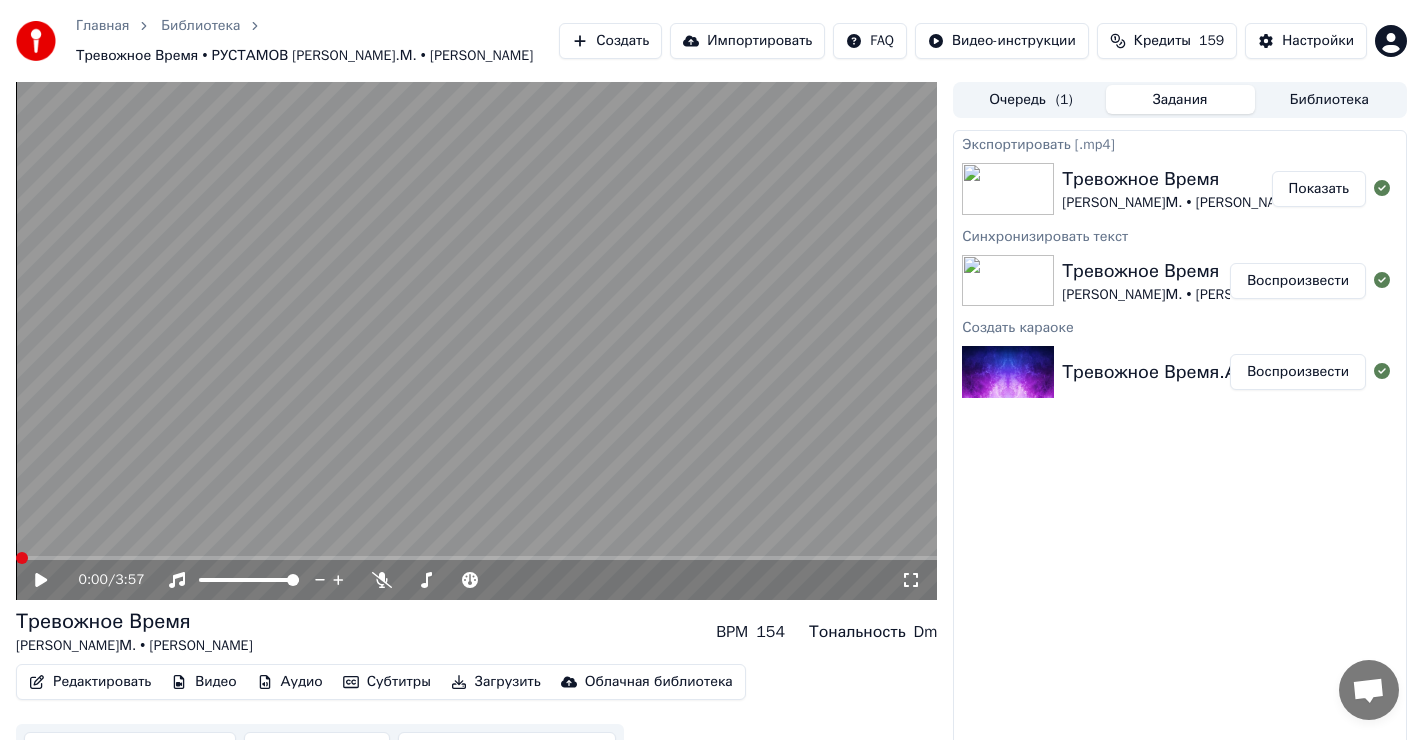 click on "Показать" at bounding box center (1319, 189) 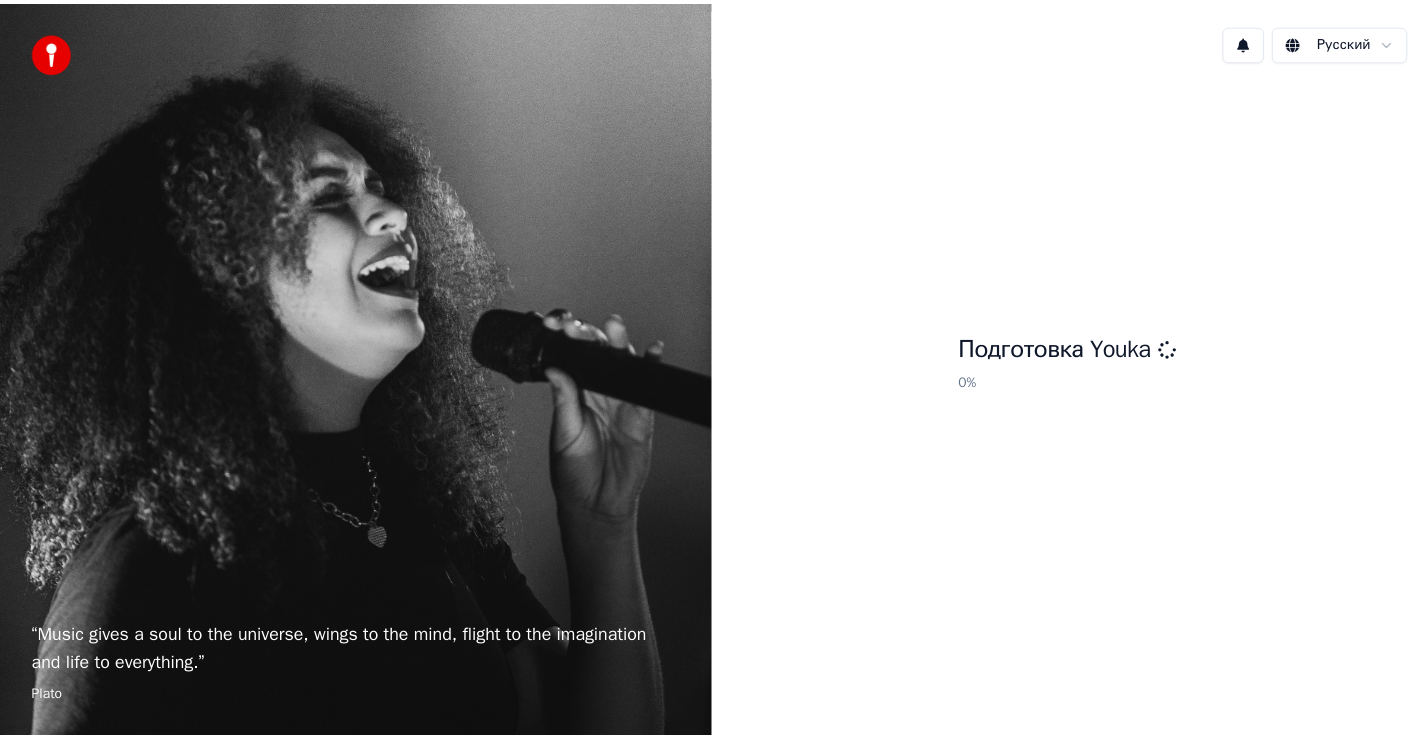 scroll, scrollTop: 0, scrollLeft: 0, axis: both 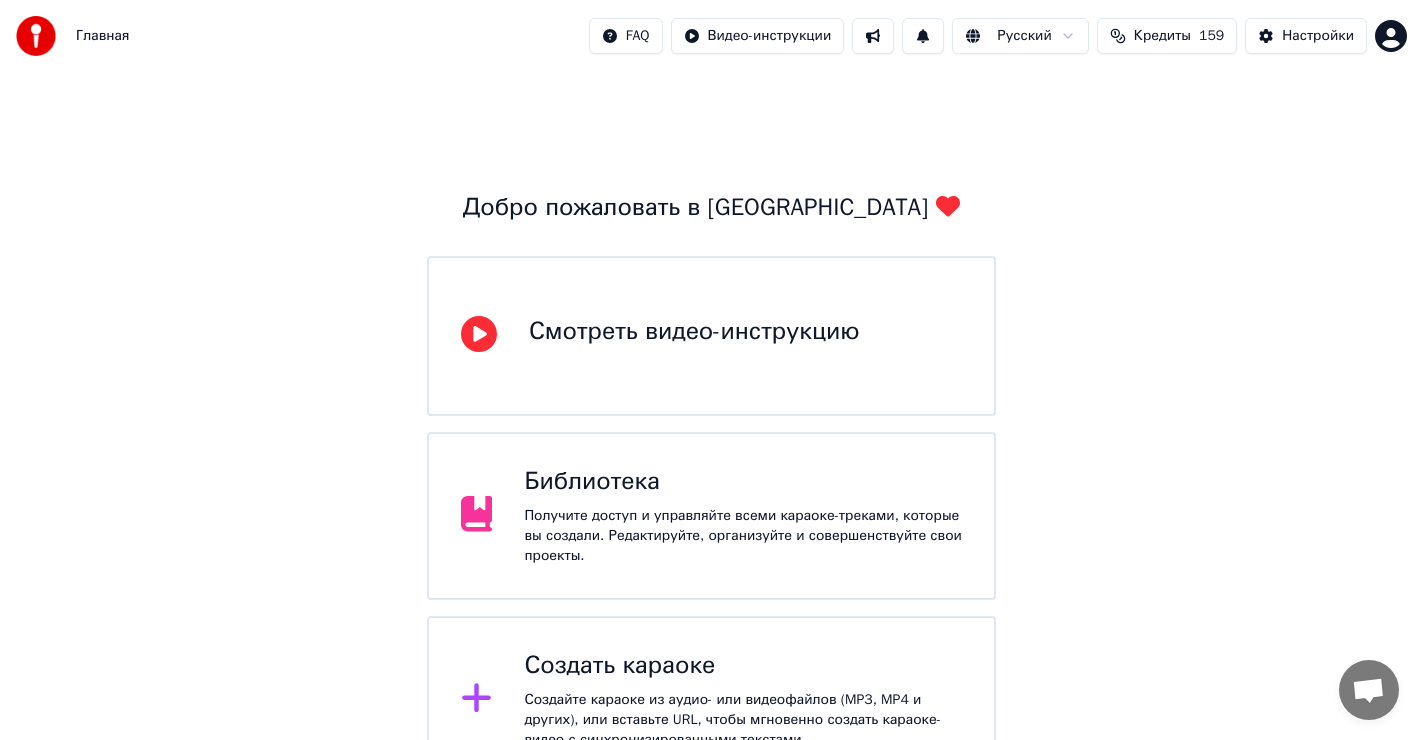 click on "Получите доступ и управляйте всеми караоке-треками, которые вы создали. Редактируйте, организуйте и совершенствуйте свои проекты." at bounding box center [743, 536] 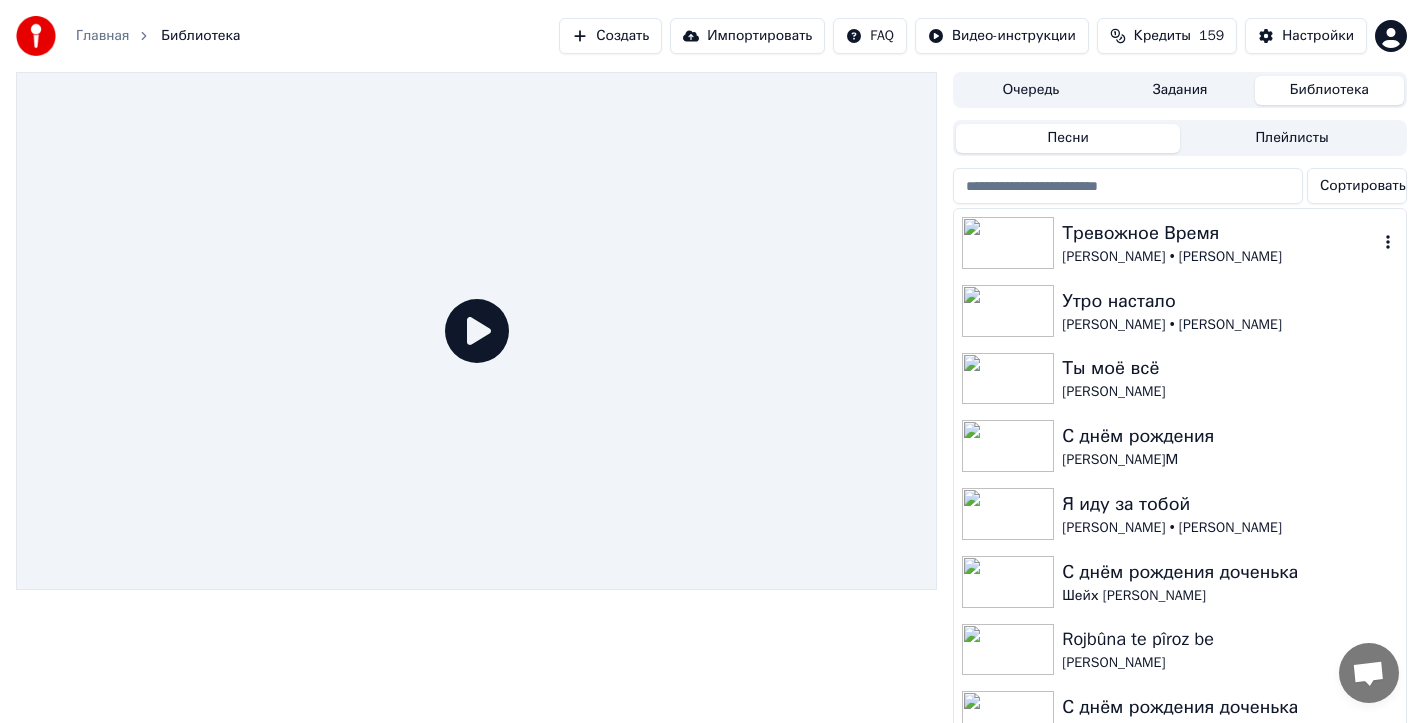 click on "Тревожное Время" at bounding box center [1220, 233] 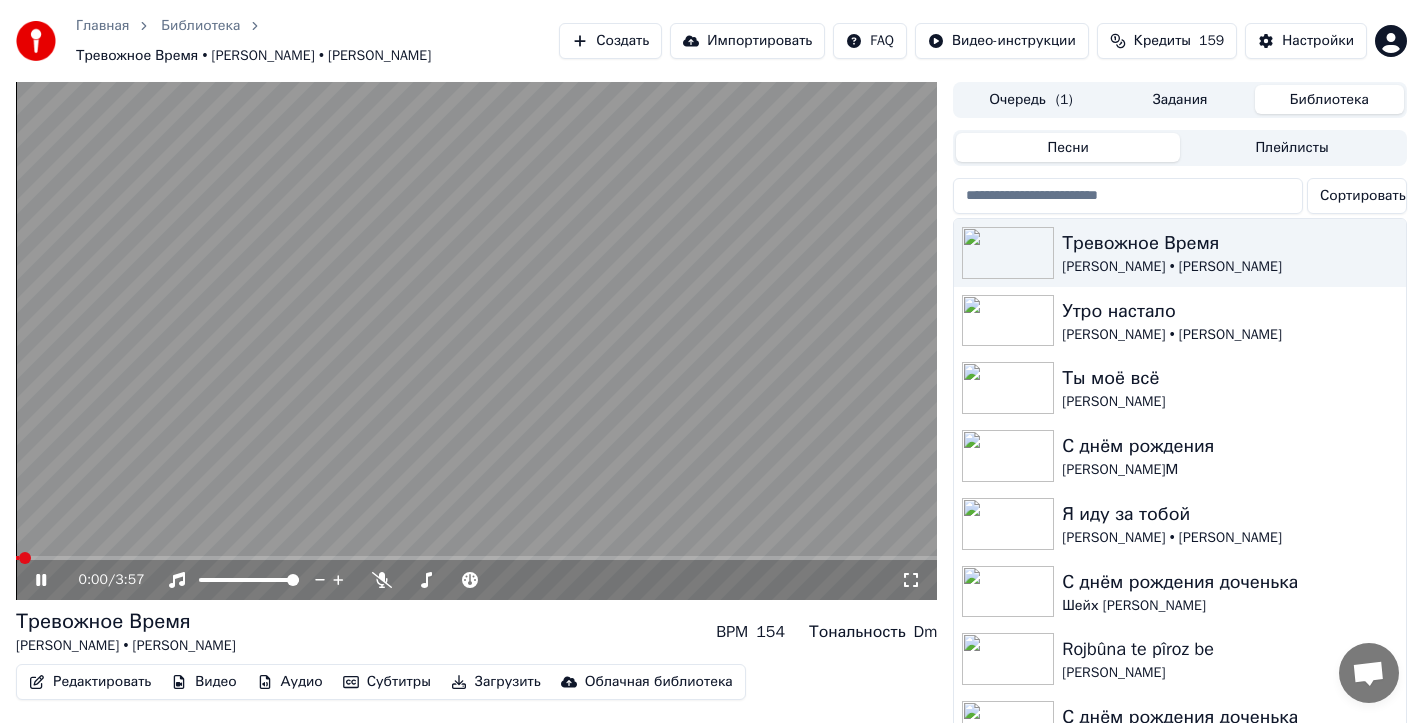 click 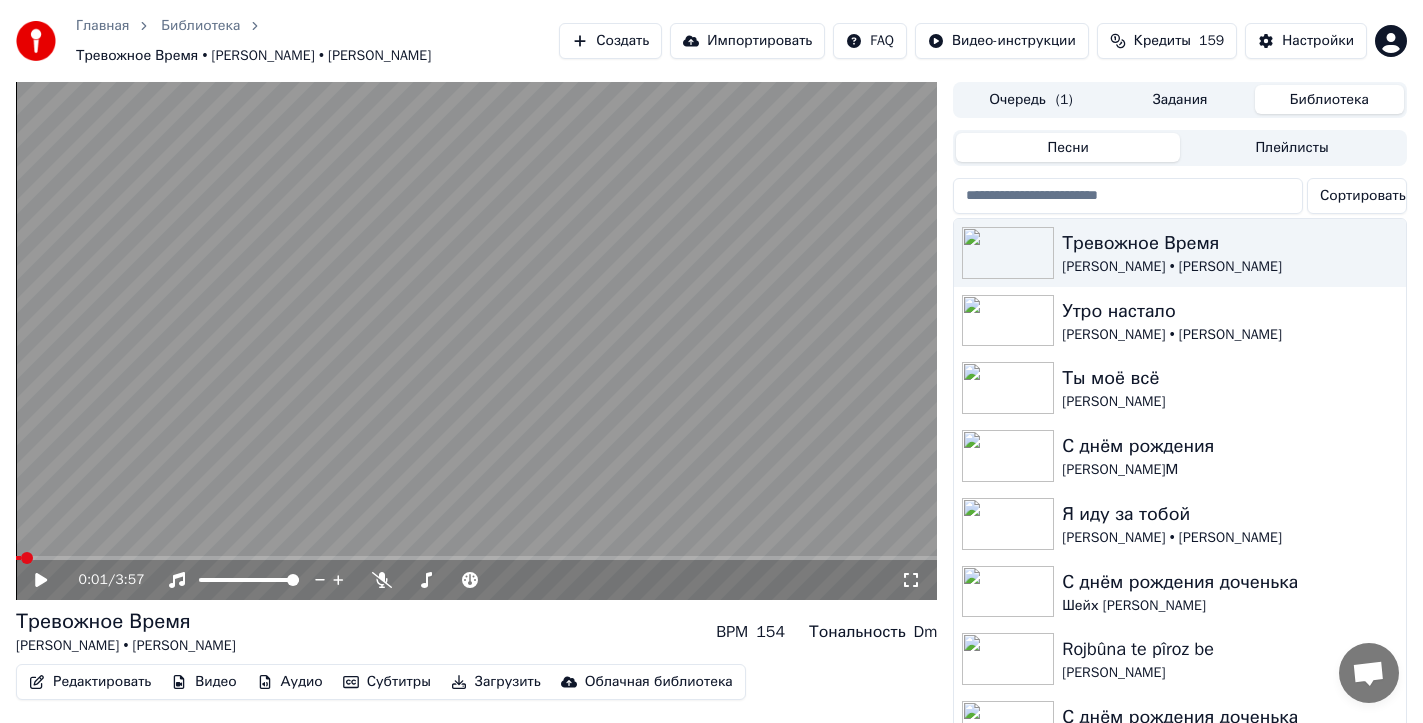 click 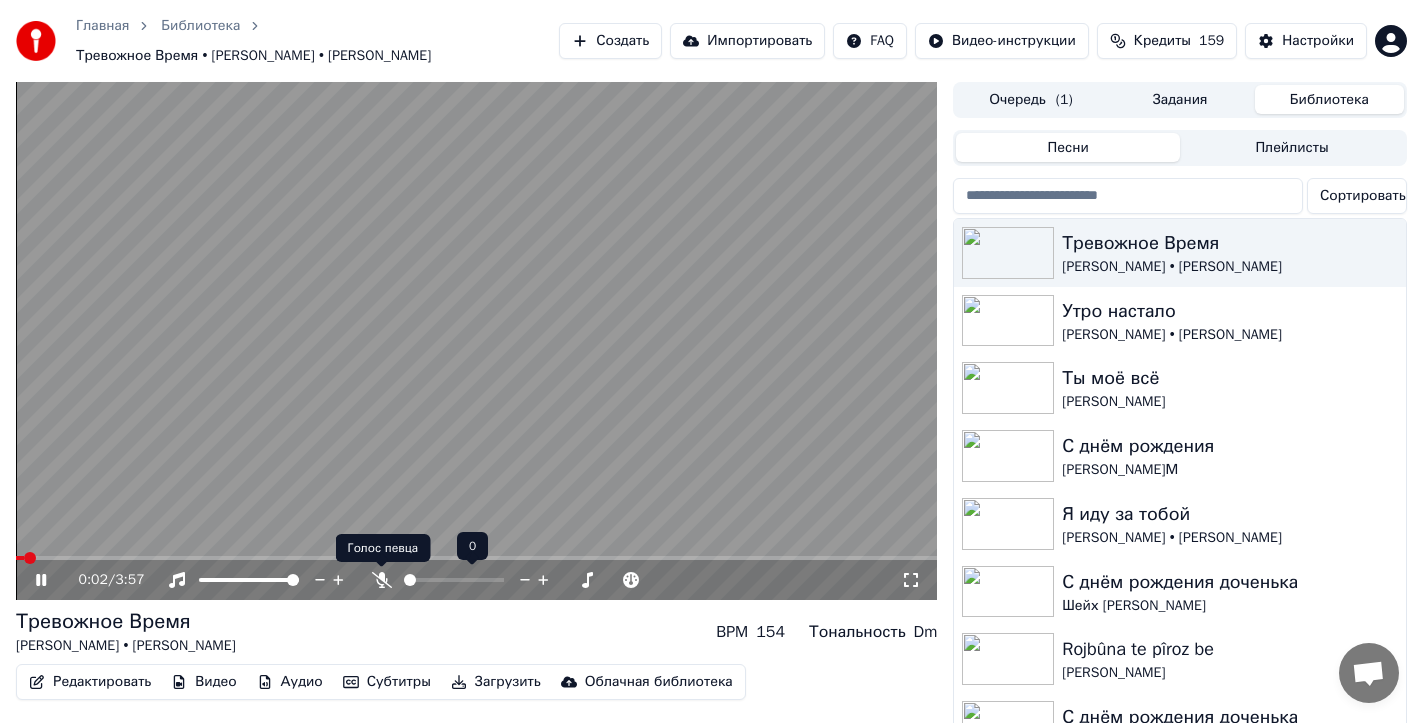 click 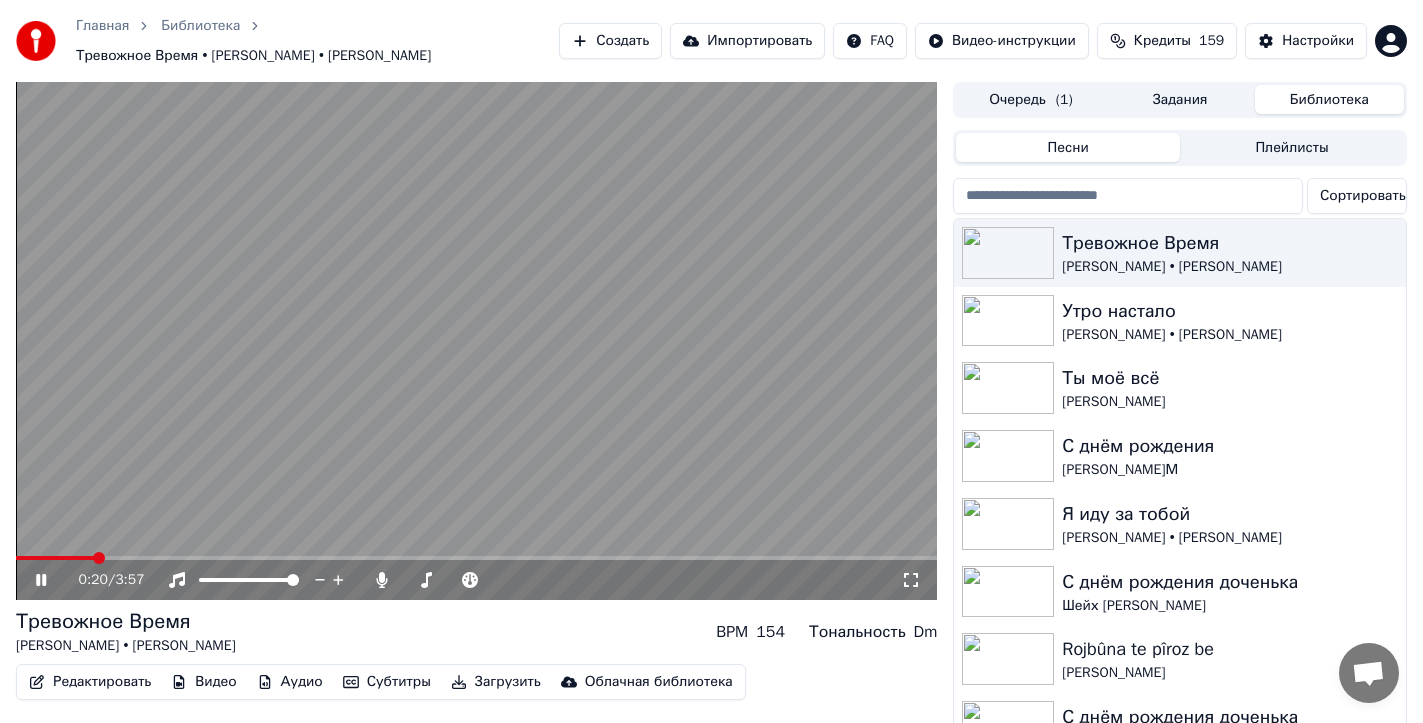 click at bounding box center (476, 558) 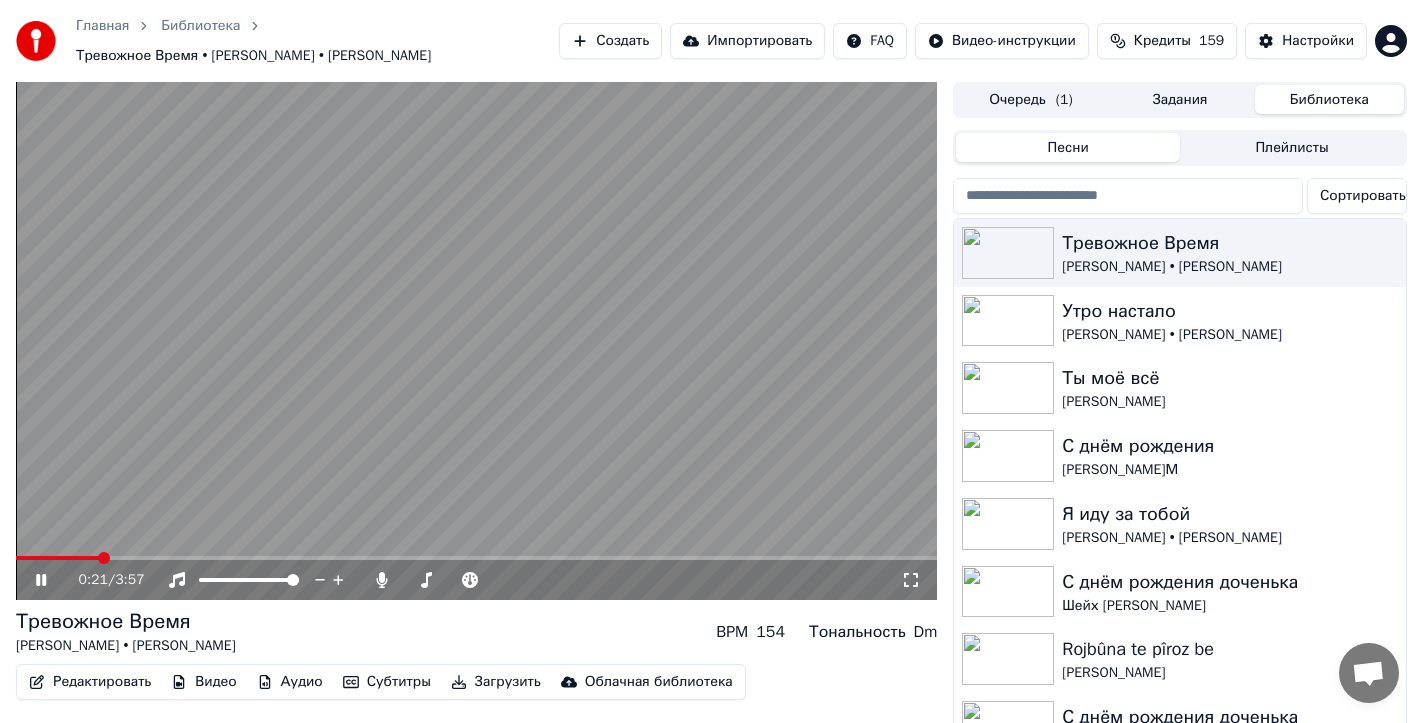 click 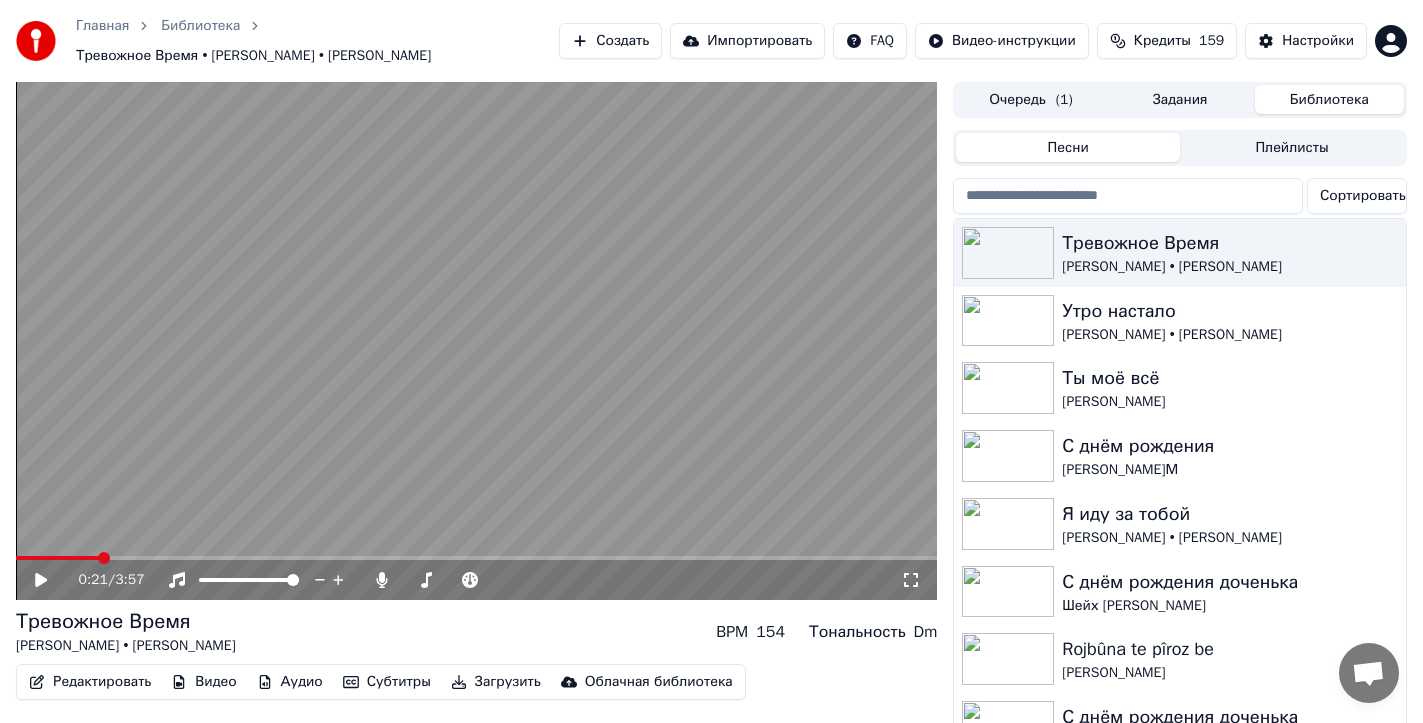 click 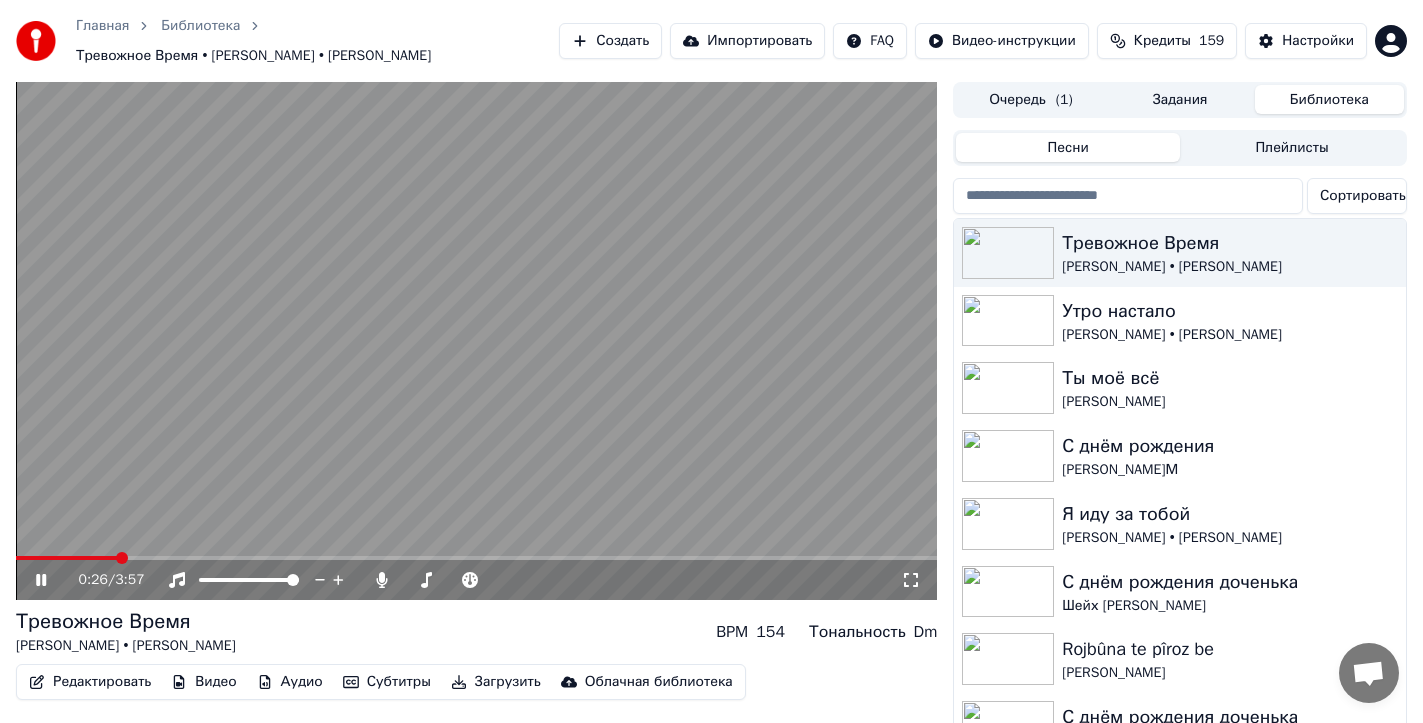click 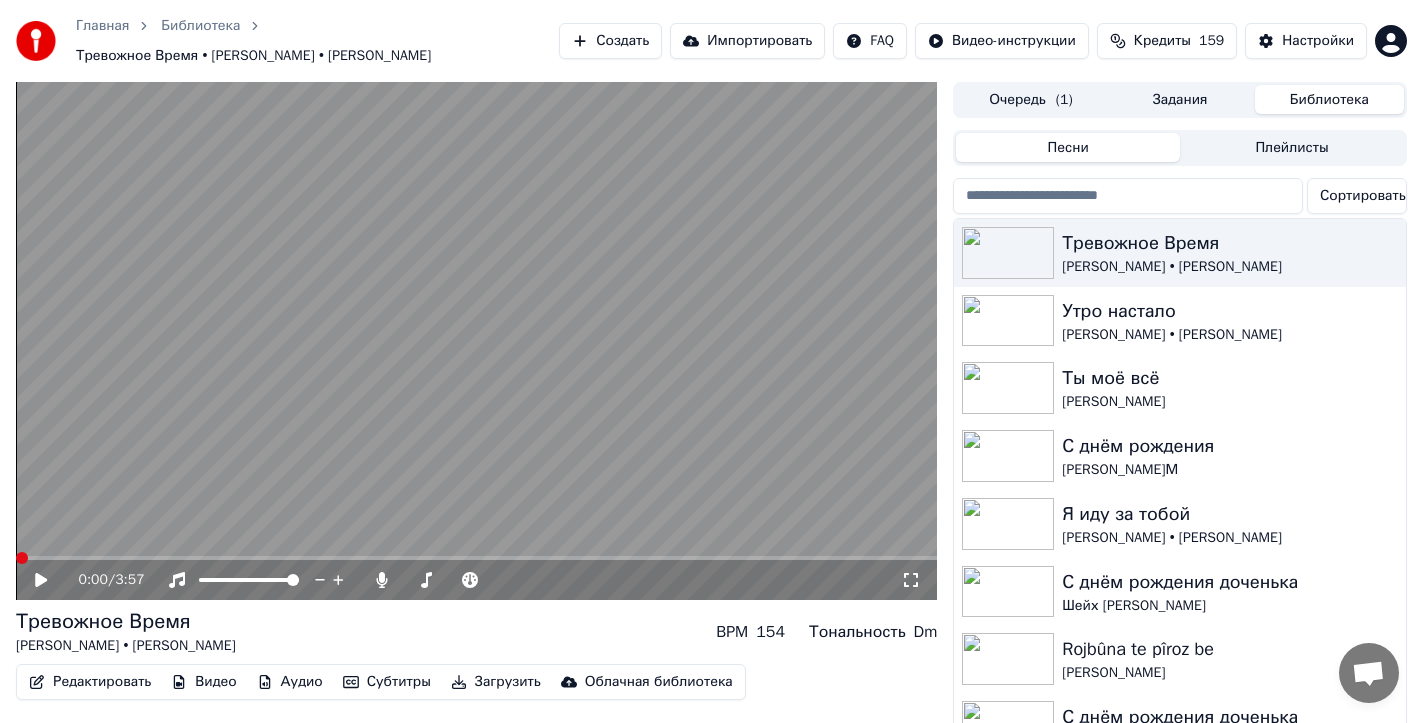 click at bounding box center [22, 558] 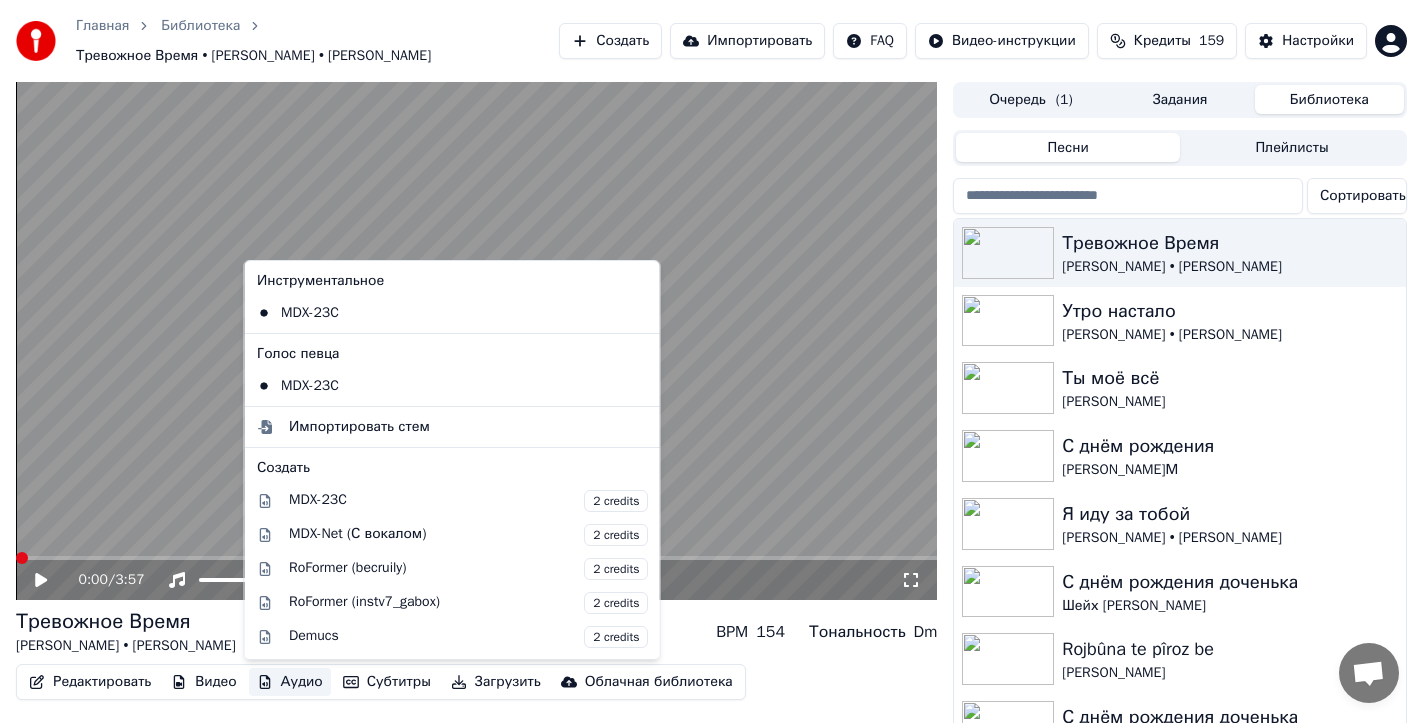 click on "Аудио" at bounding box center (290, 682) 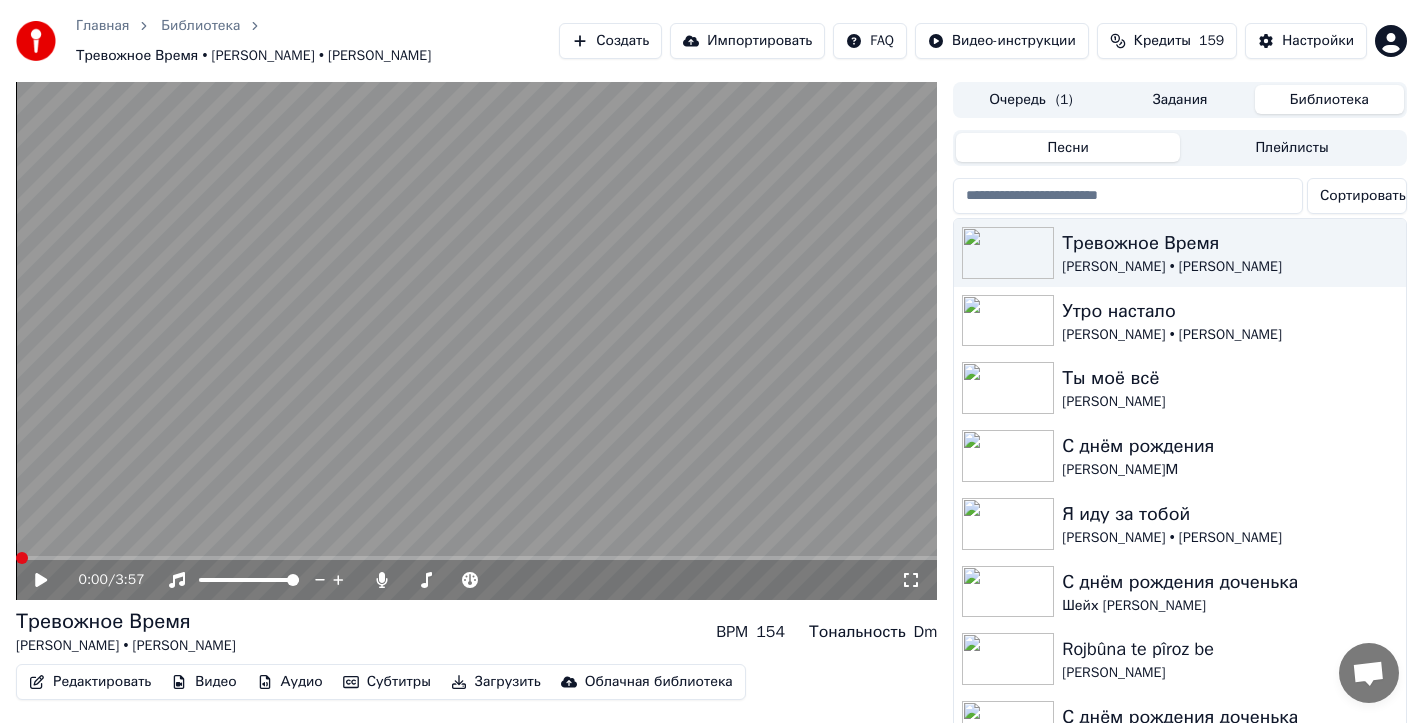 click on "Тревожное Время РУСТАМОВ М.М. • Шейх Муса BPM 154 Тональность Dm" at bounding box center [476, 632] 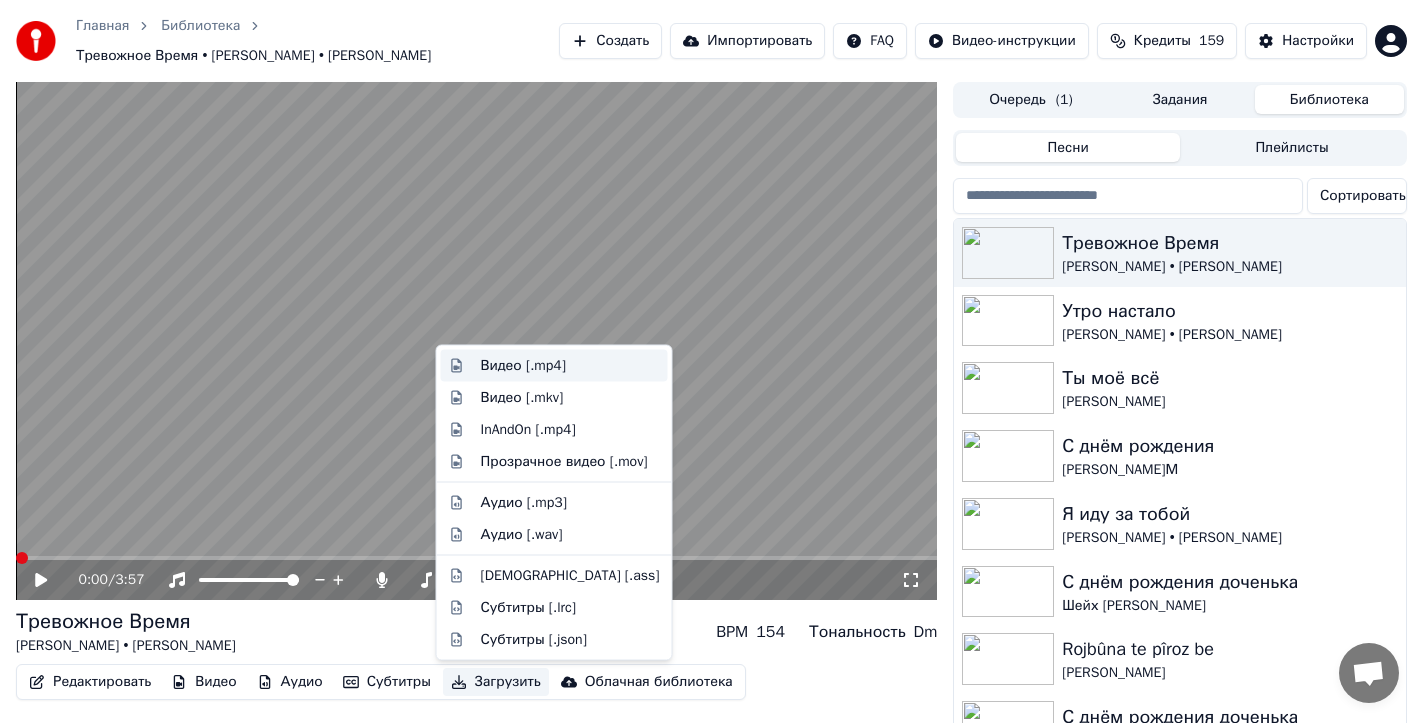 click on "Видео [.mp4]" at bounding box center (523, 366) 